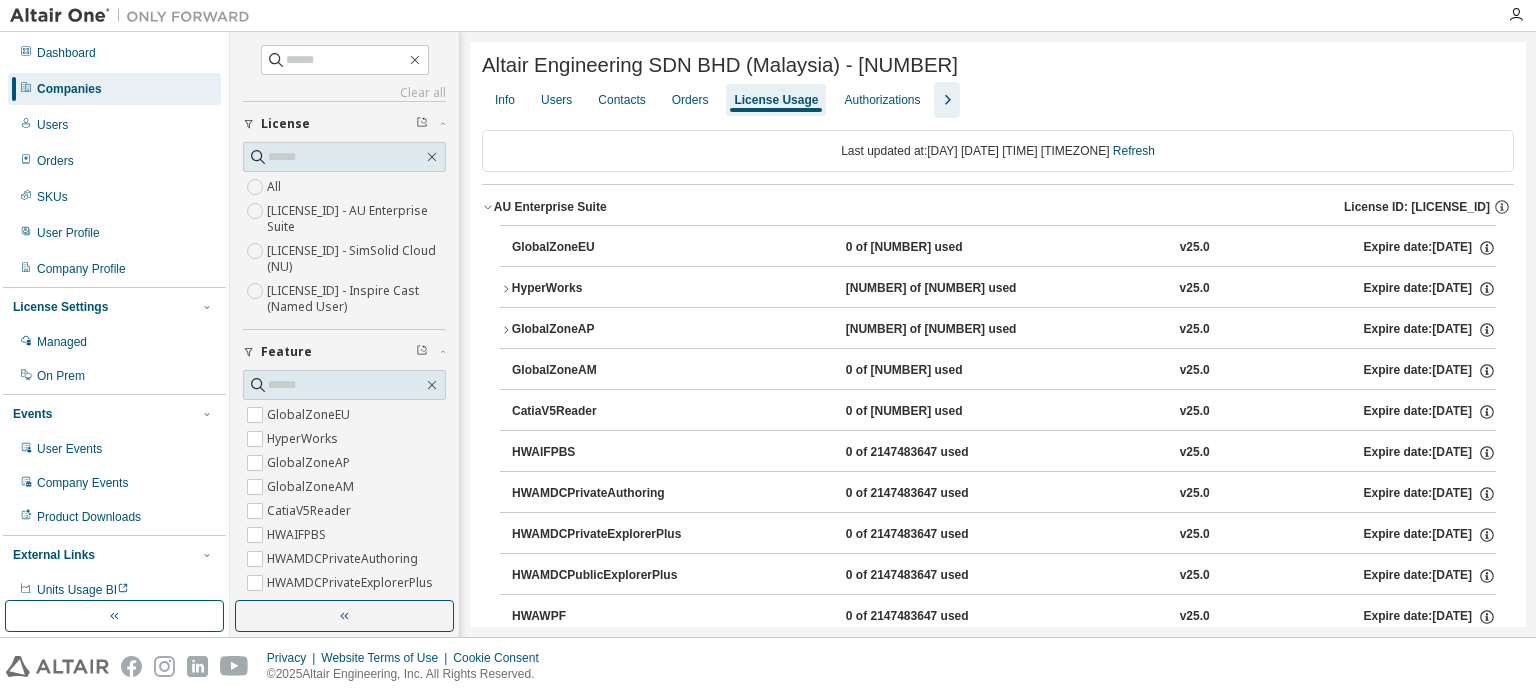 scroll, scrollTop: 0, scrollLeft: 0, axis: both 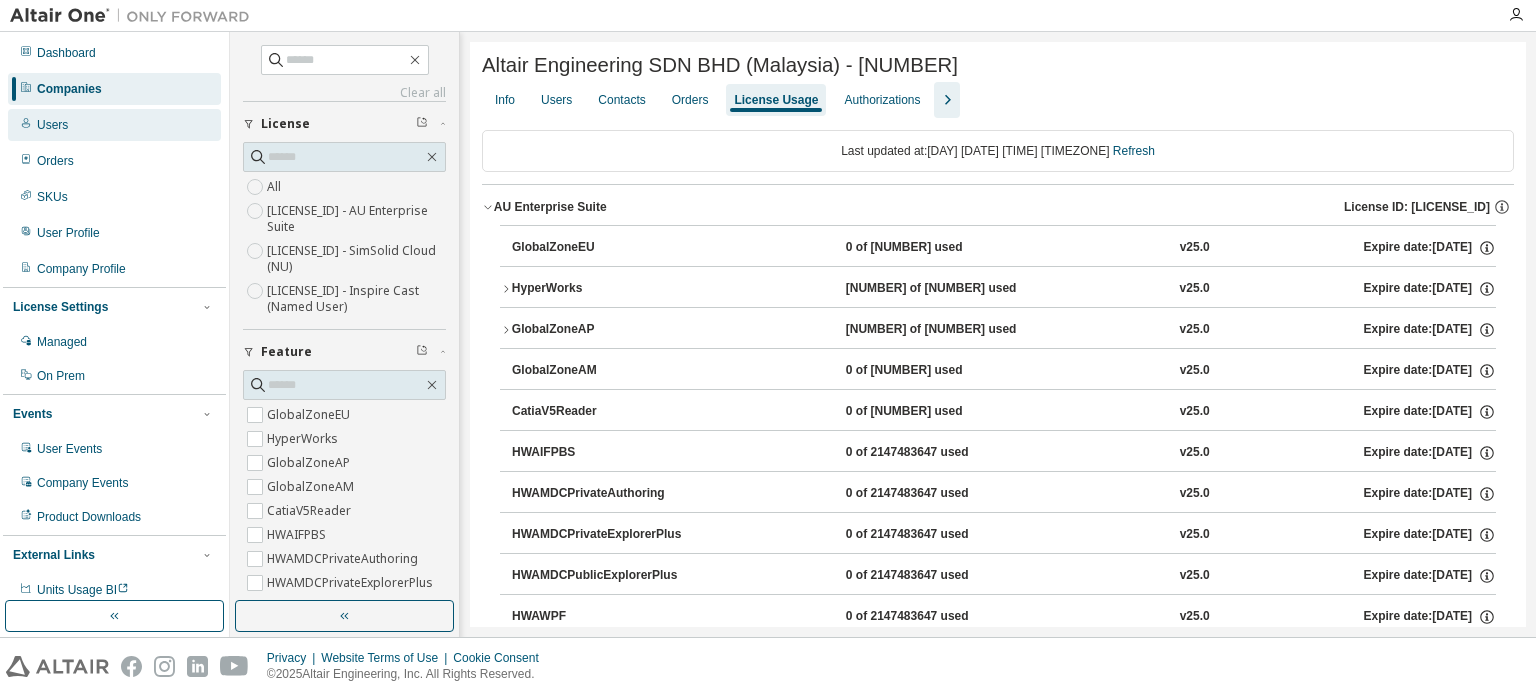 click on "Users" at bounding box center [114, 125] 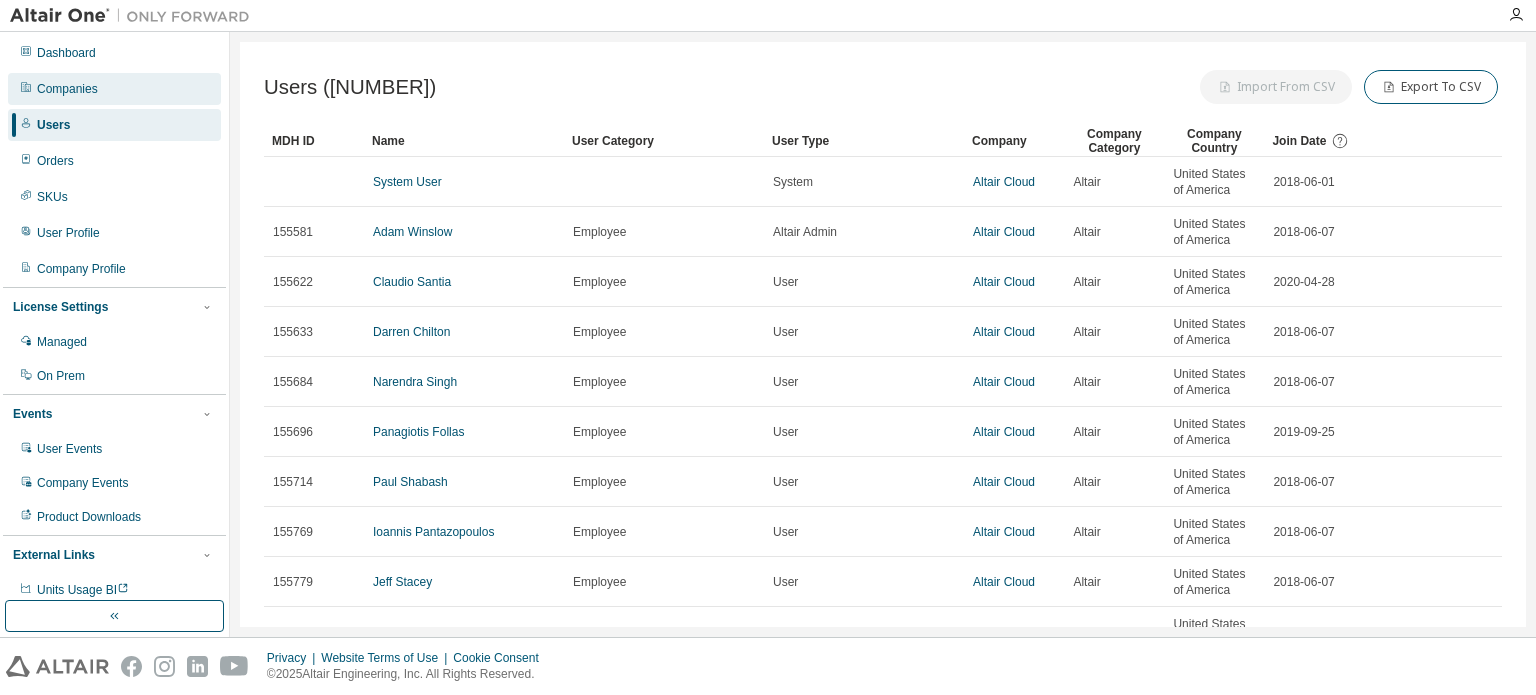click on "Companies" at bounding box center (67, 89) 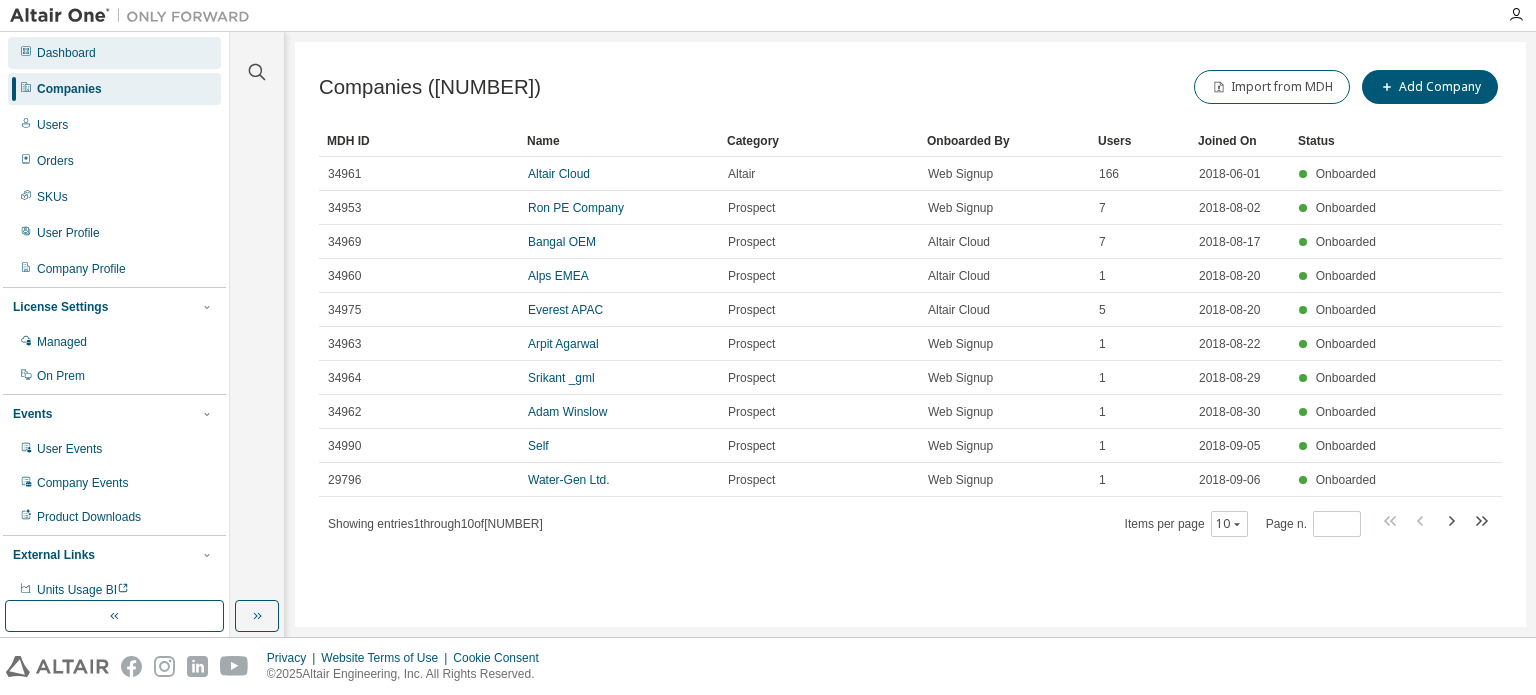 click on "Dashboard" at bounding box center (114, 53) 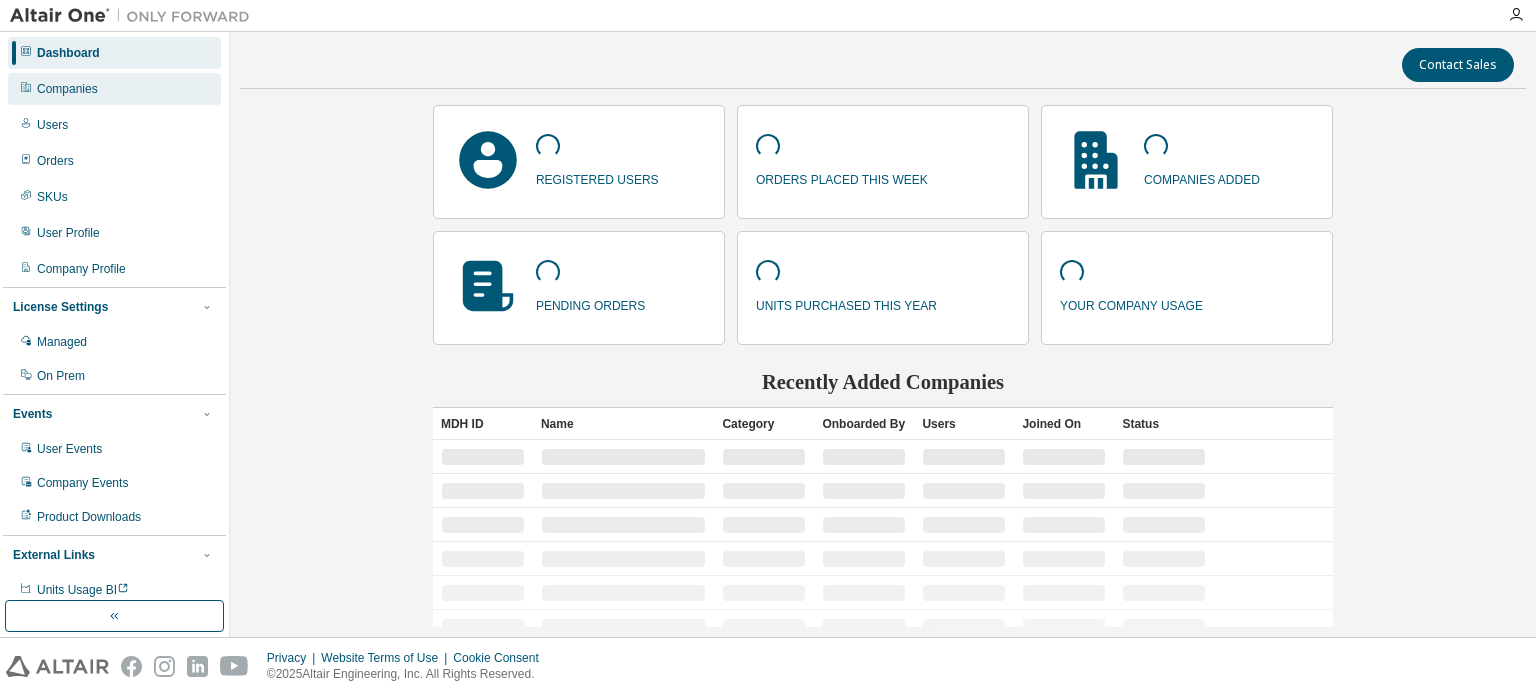 click on "Companies" at bounding box center (114, 89) 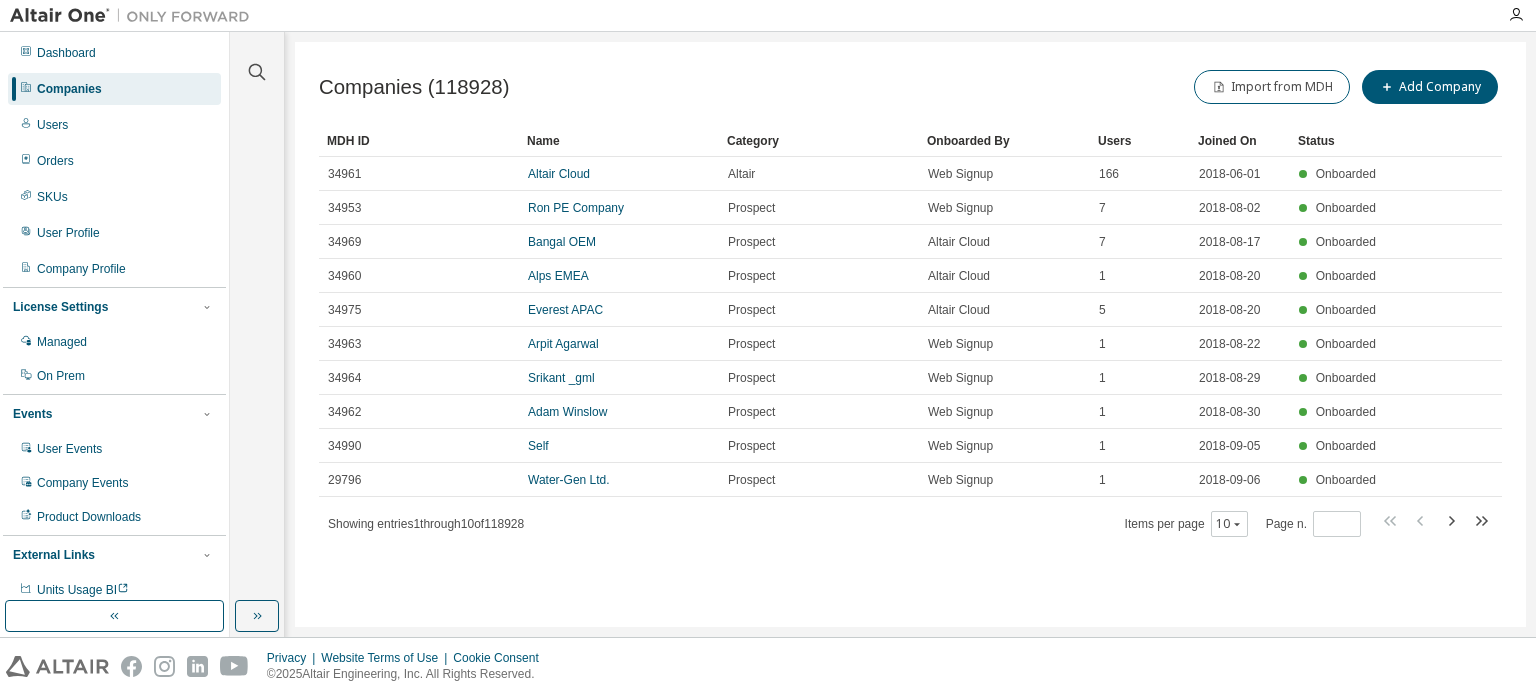 click at bounding box center [257, 60] 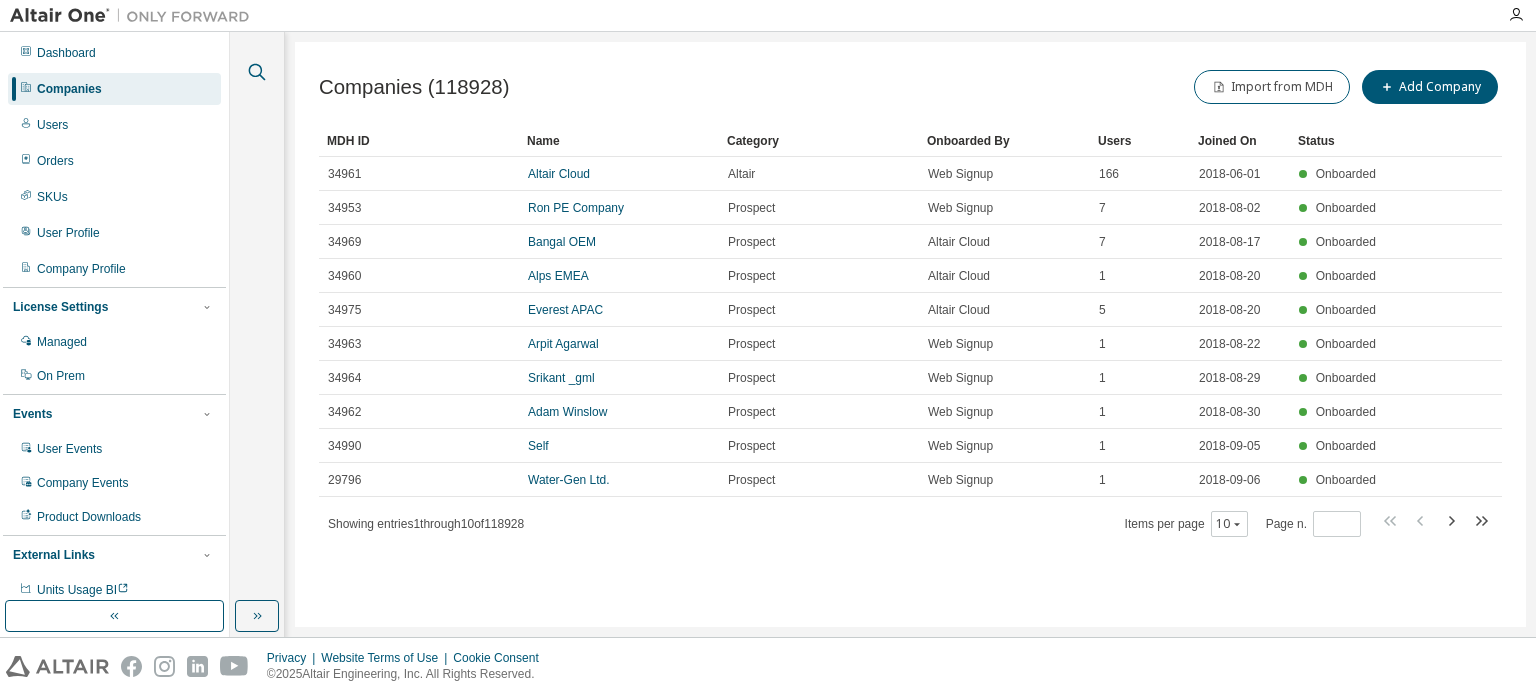 click at bounding box center (257, 72) 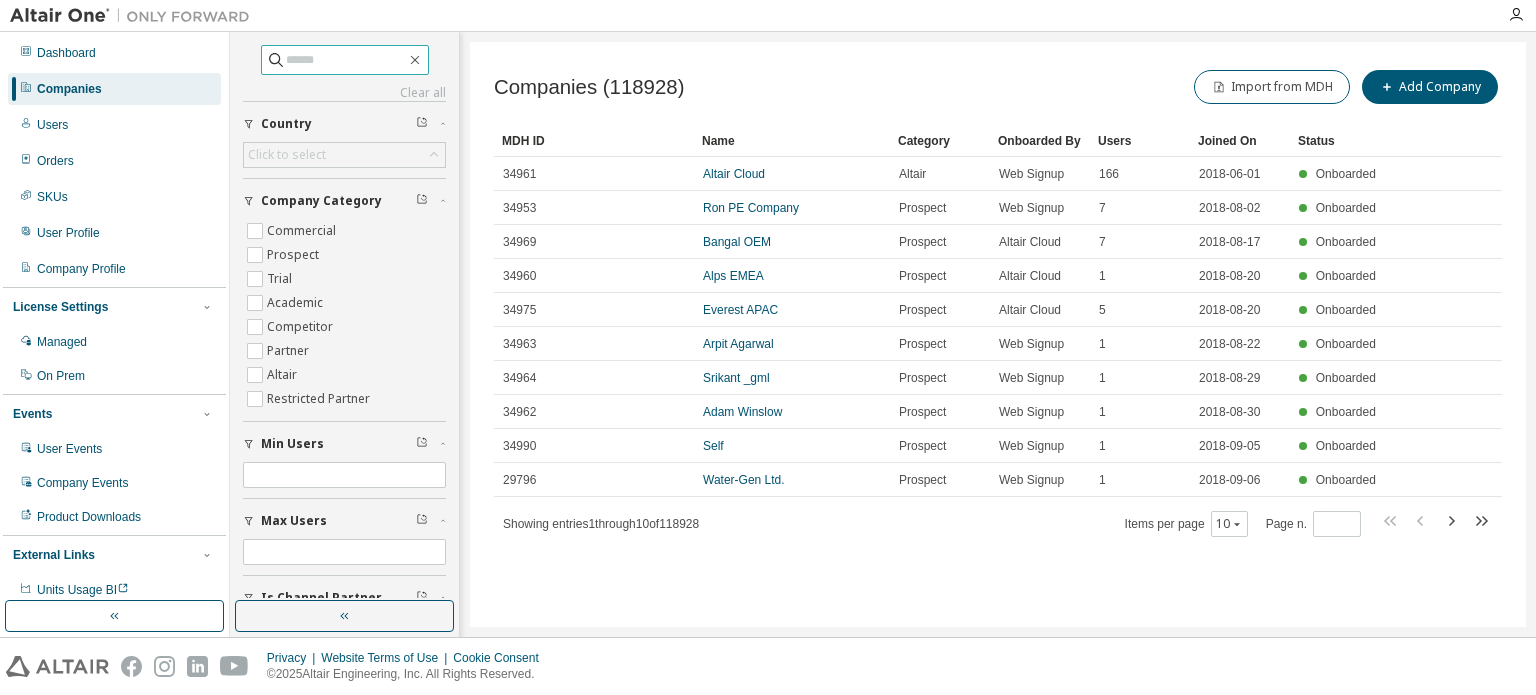 click at bounding box center (346, 60) 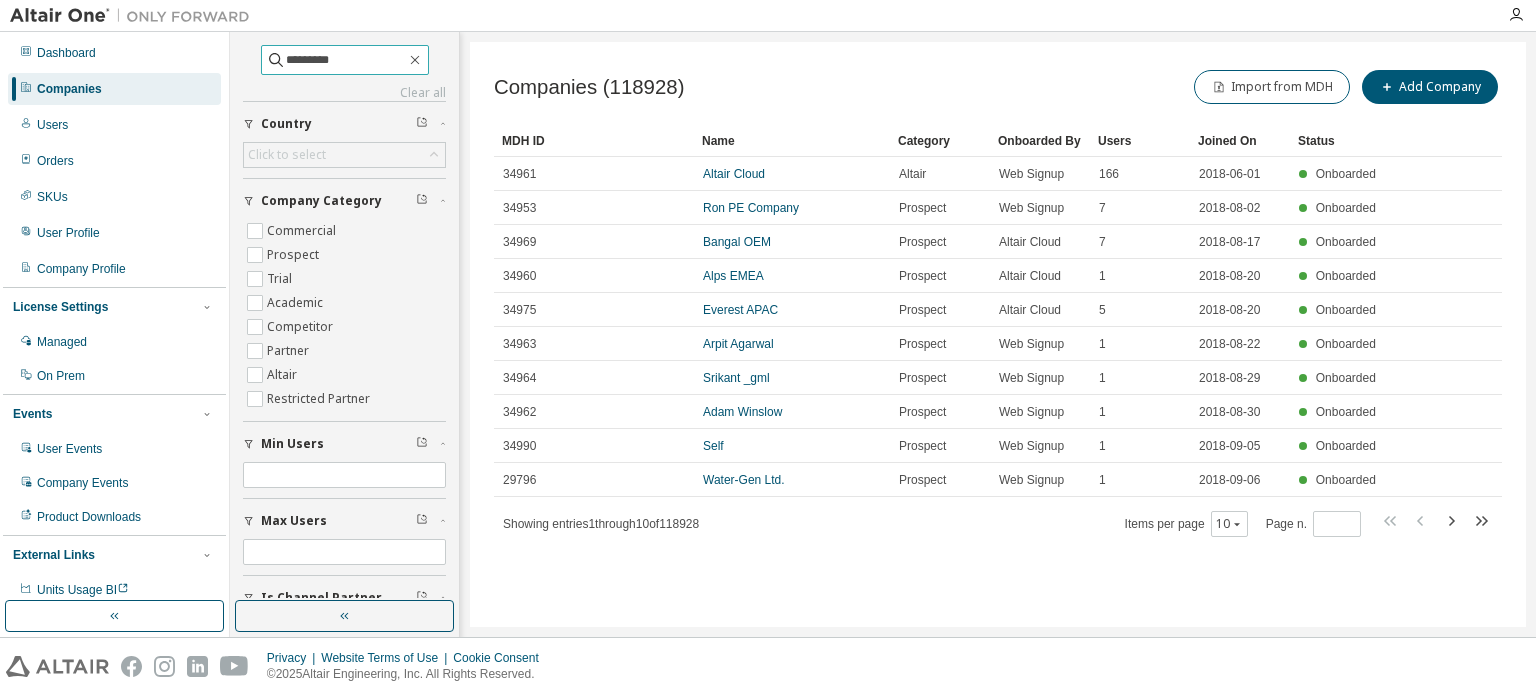 type on "*********" 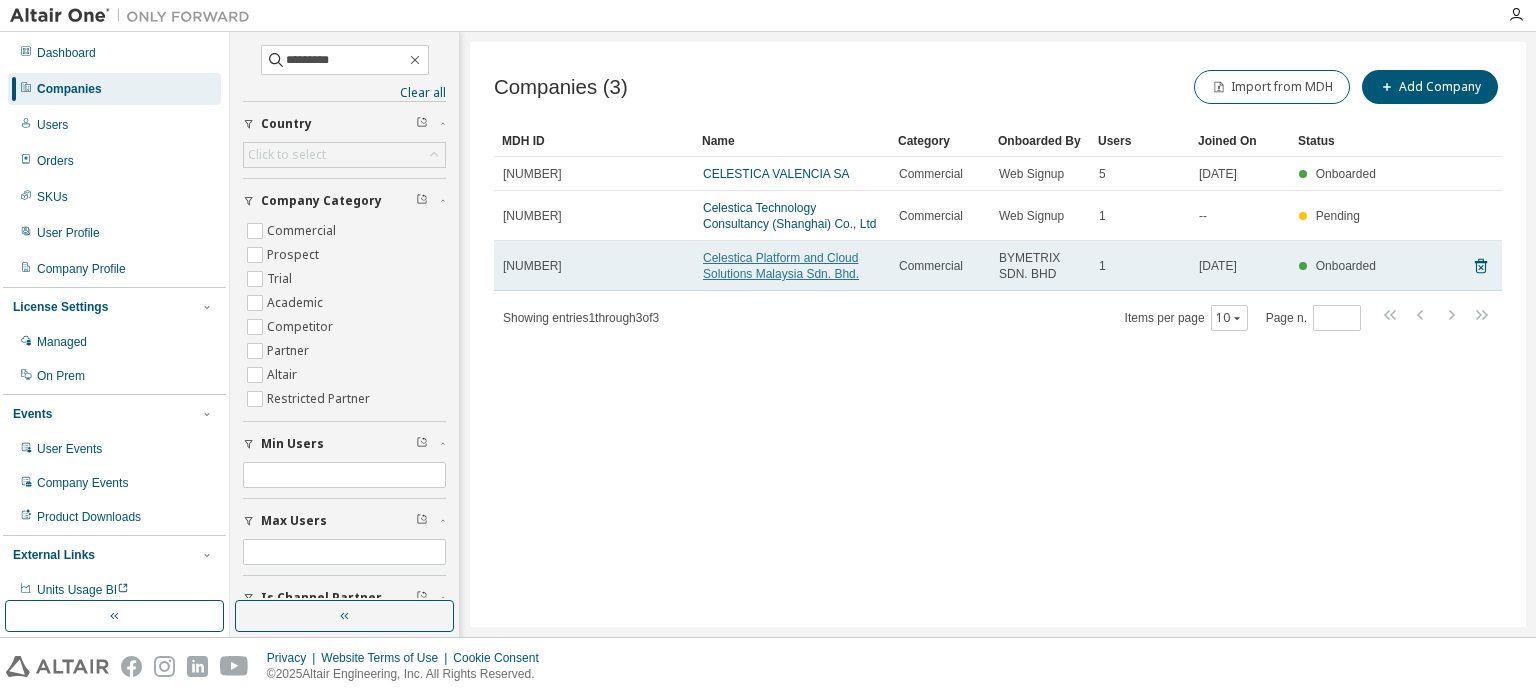 click on "Celestica Platform and Cloud Solutions Malaysia Sdn. Bhd." at bounding box center [781, 266] 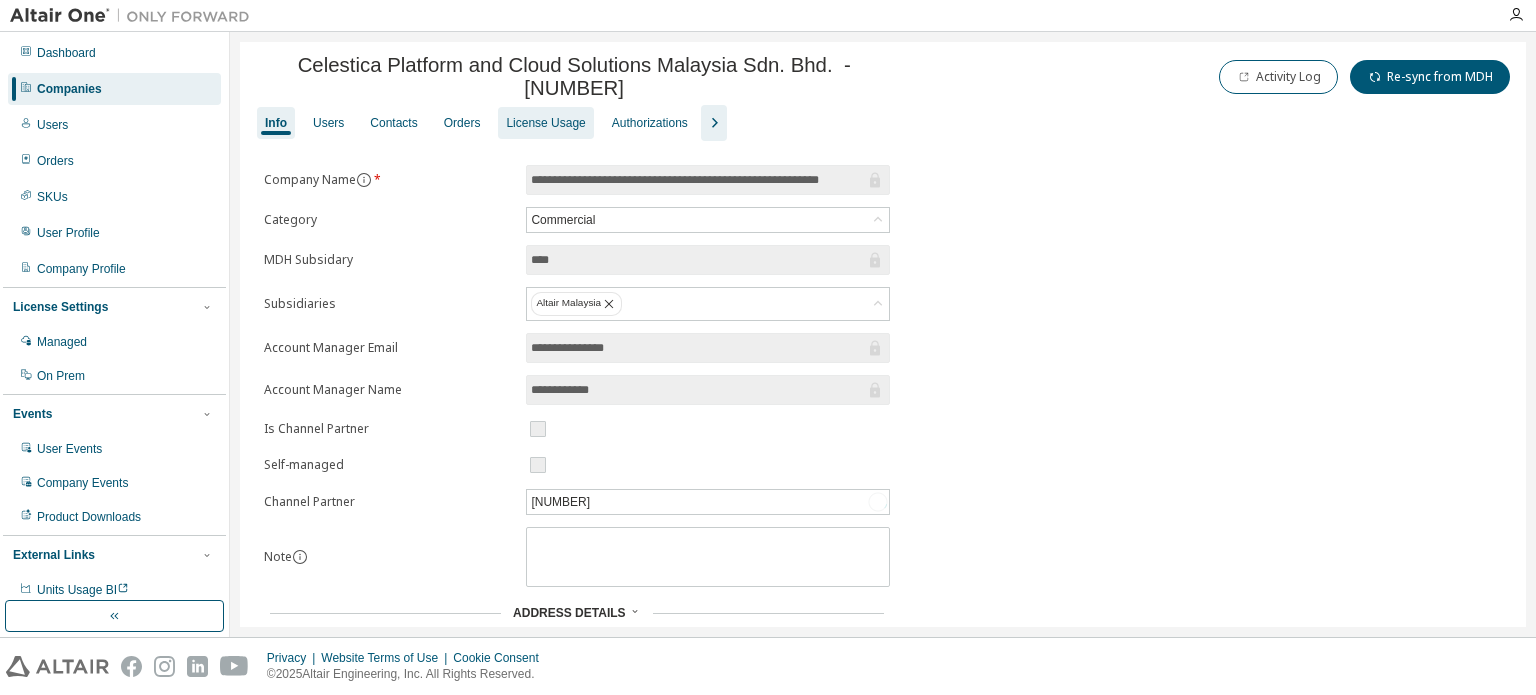 click on "License Usage" at bounding box center [545, 123] 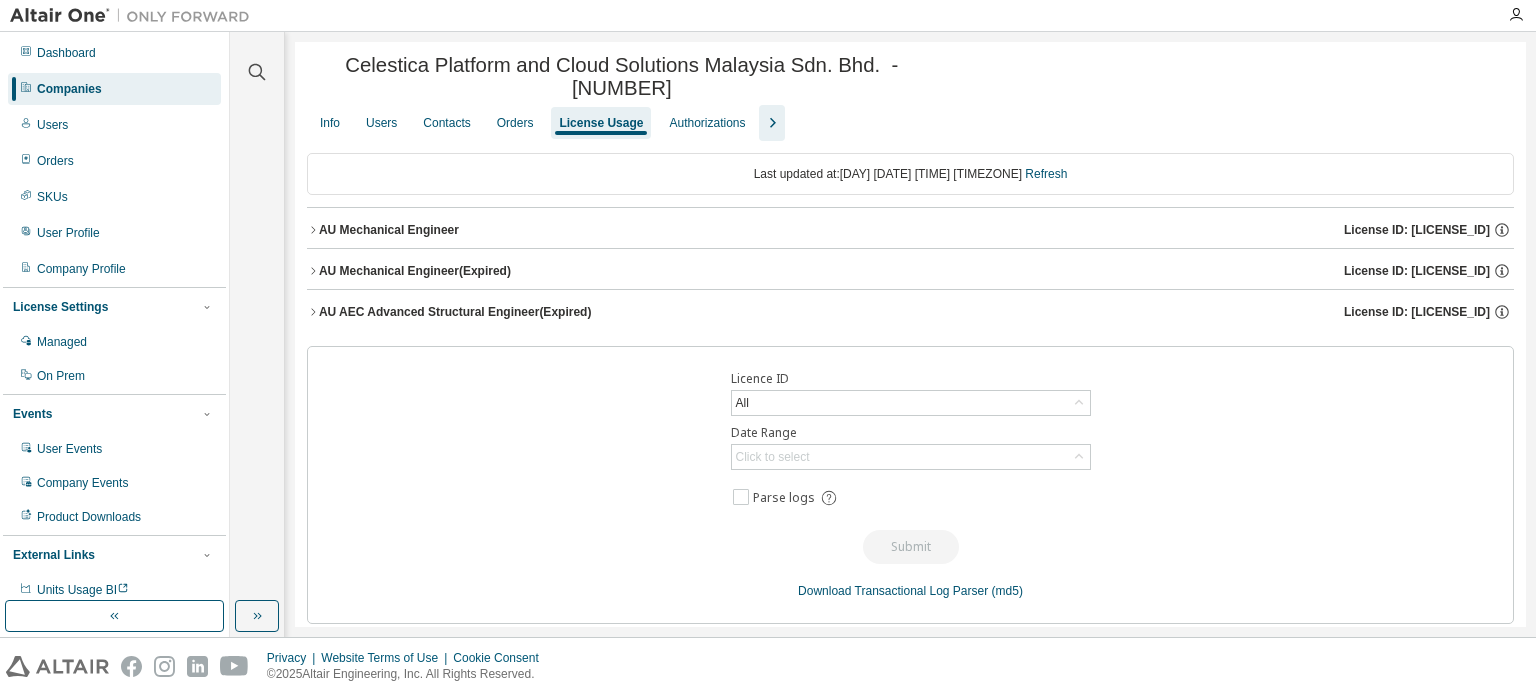click on "AU Mechanical Engineer License ID: [NUMBER]" at bounding box center (910, 230) 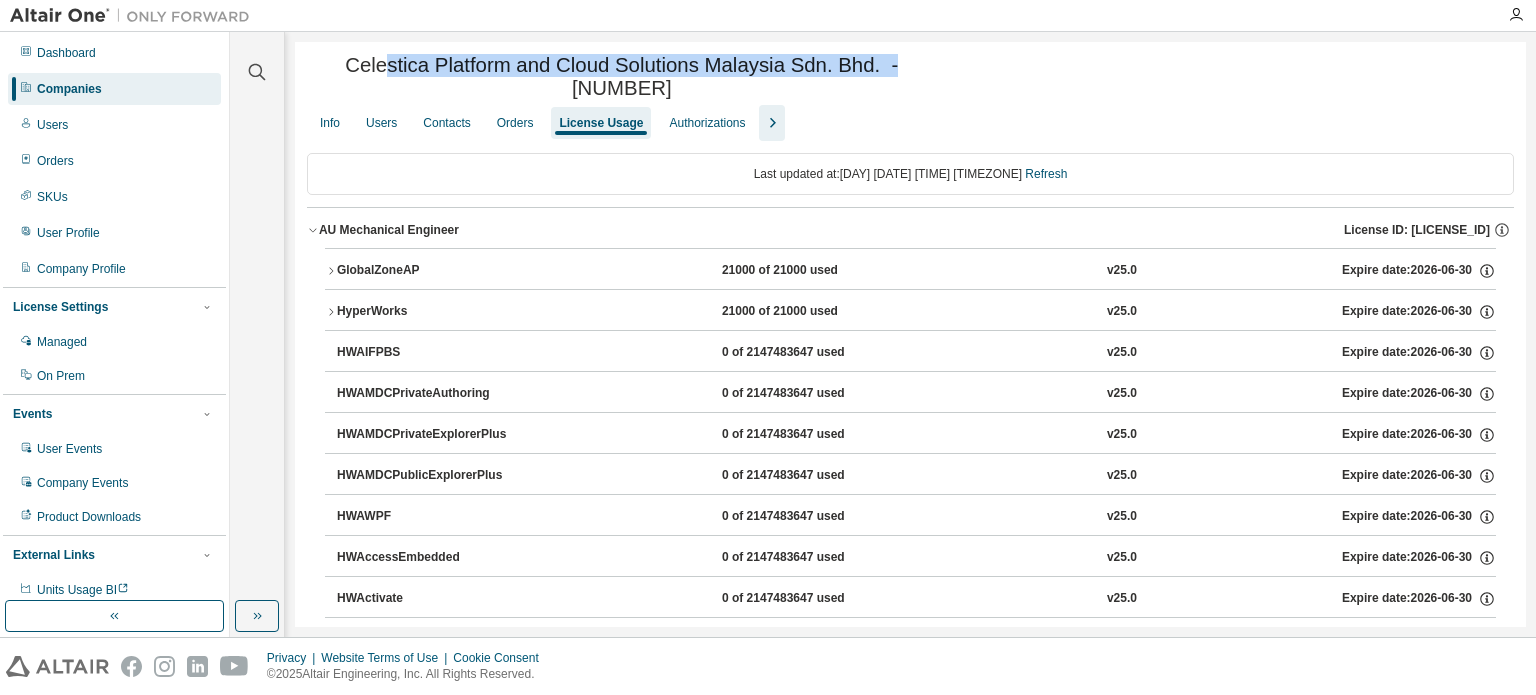 drag, startPoint x: 376, startPoint y: 71, endPoint x: 929, endPoint y: 57, distance: 553.1772 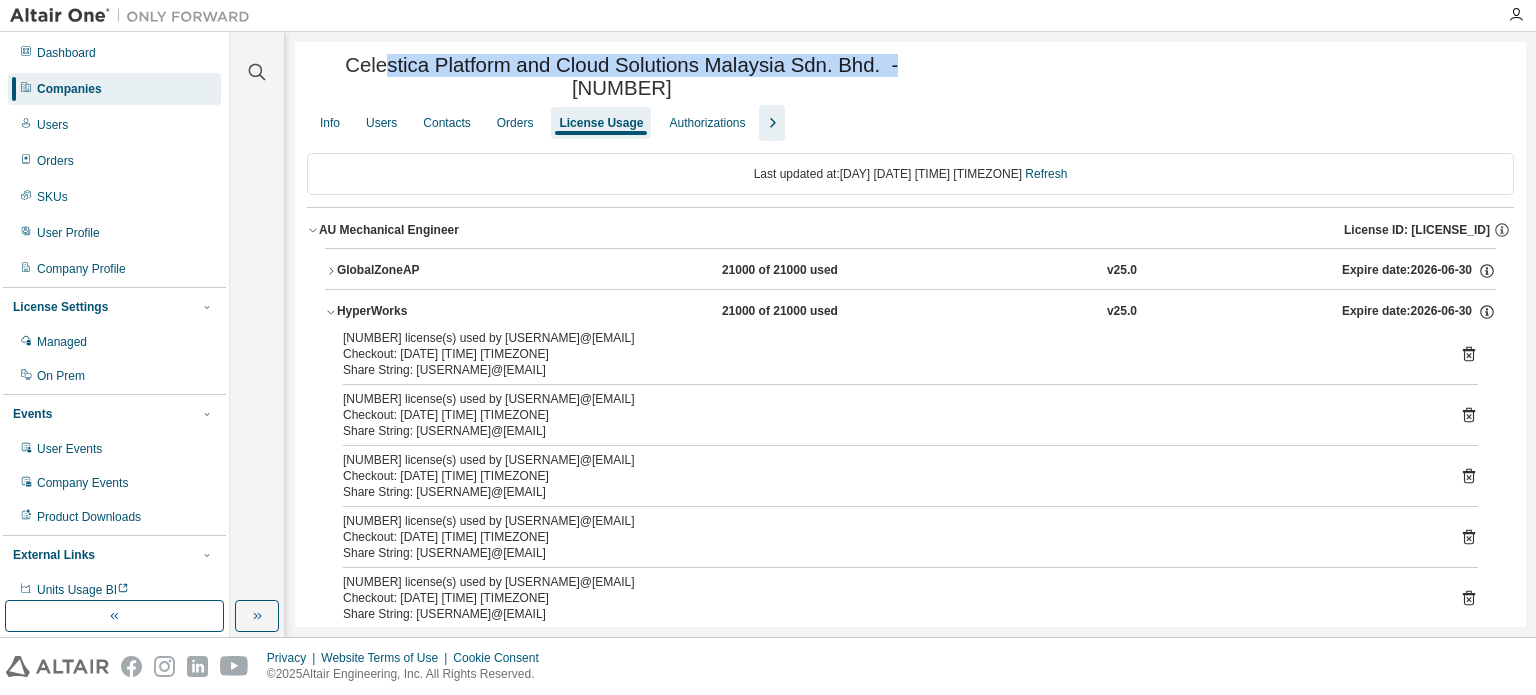 click 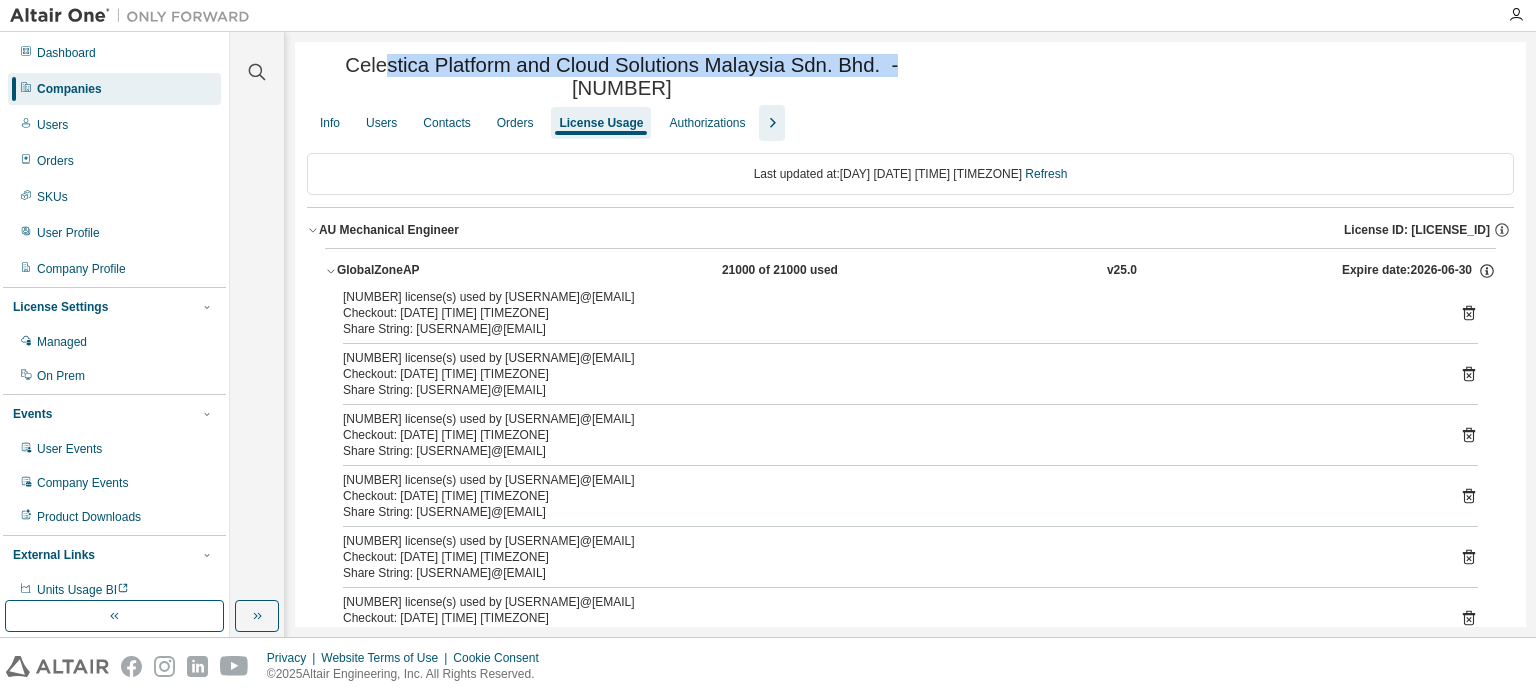 click 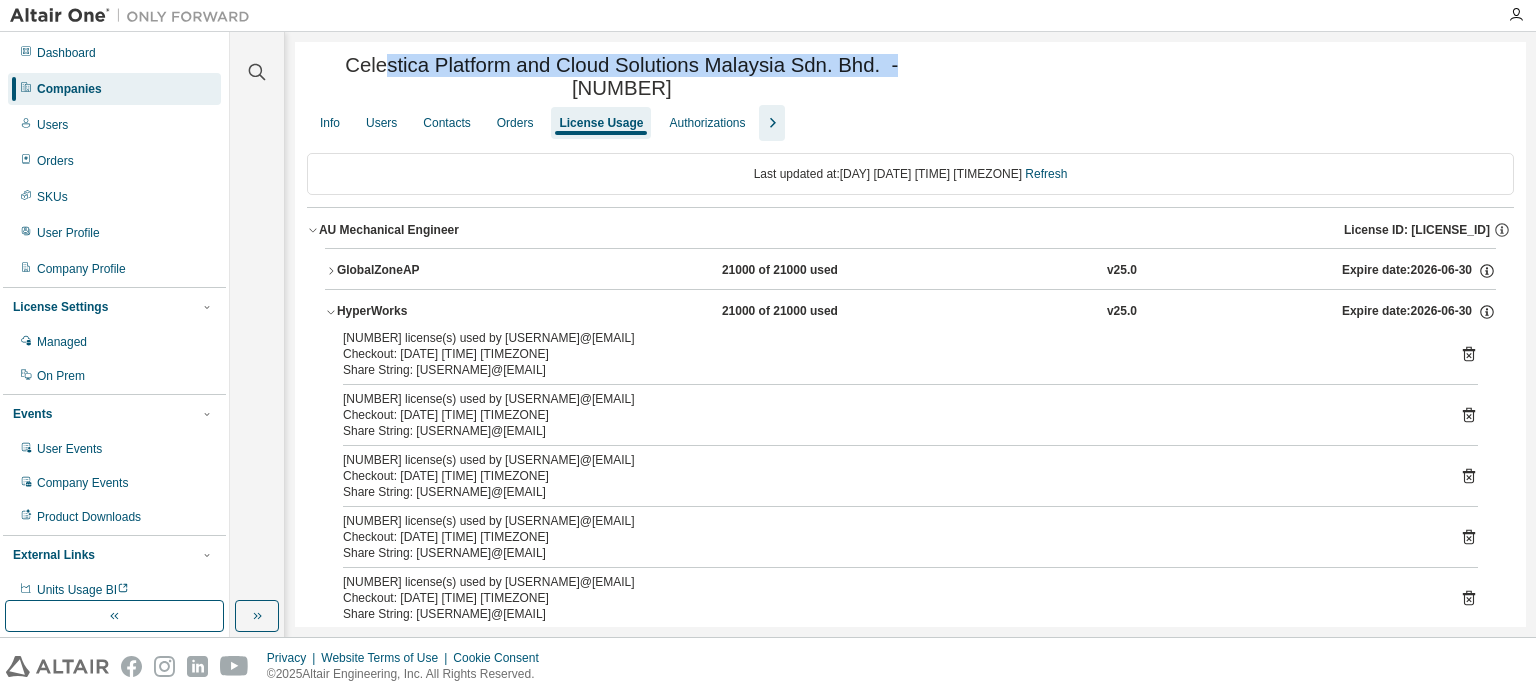 click on "HyperWorks 21000 of 21000 used v25.0 Expire date:  2026-06-30" at bounding box center [910, 312] 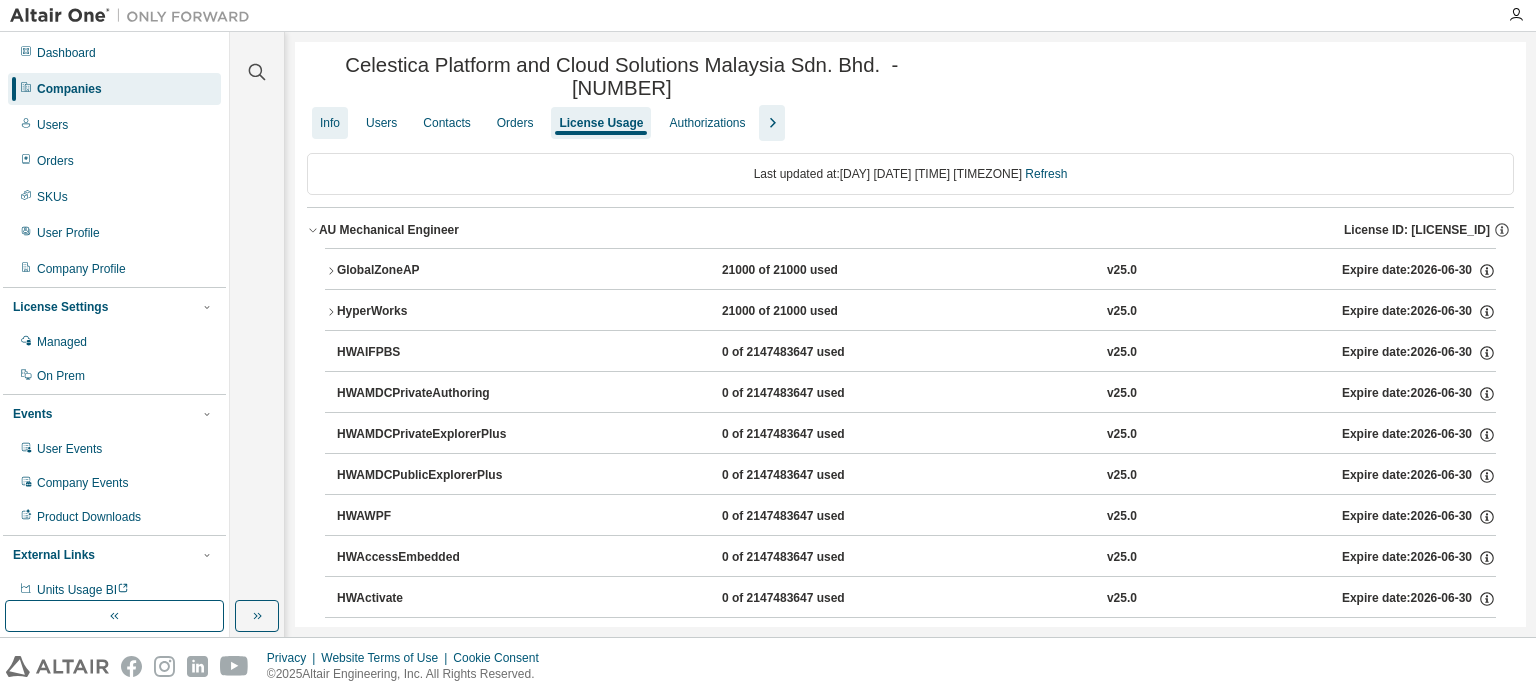 click on "Info" at bounding box center [330, 123] 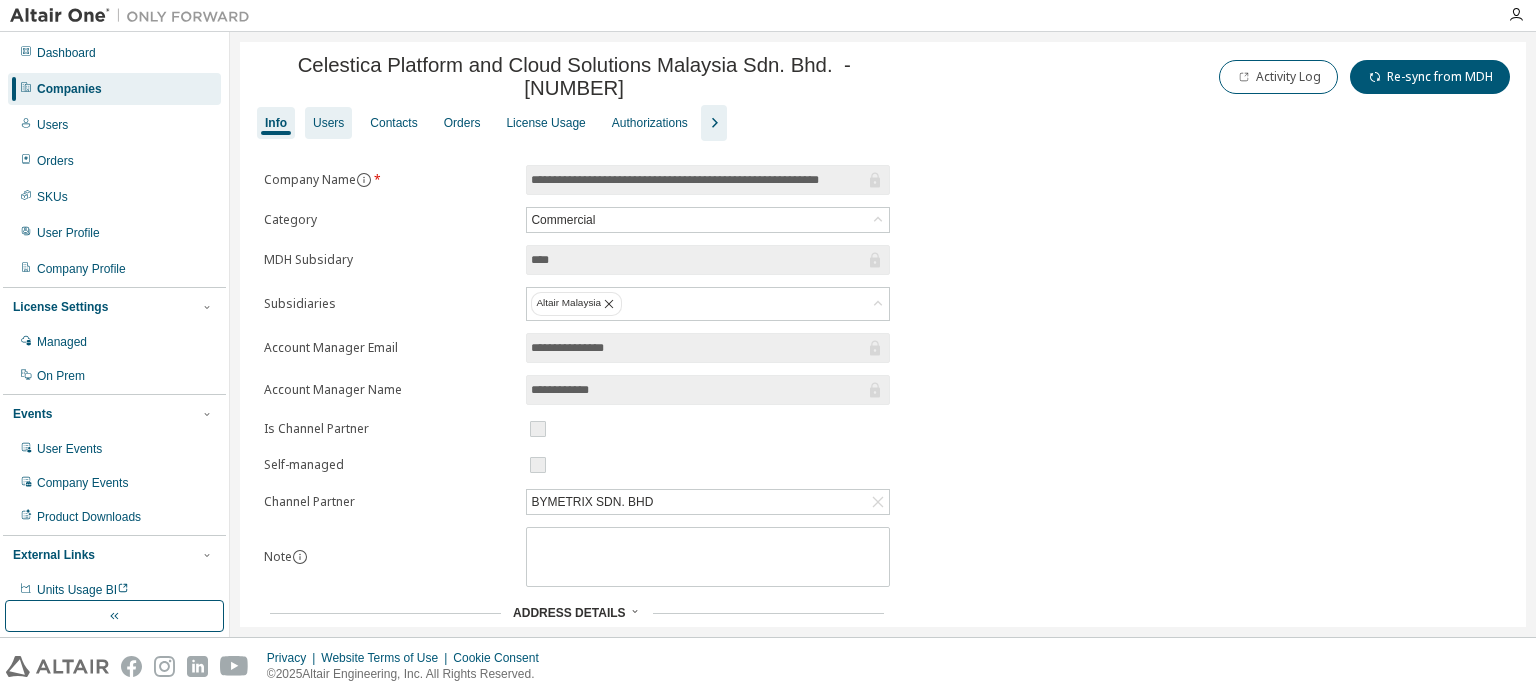 click on "Users" at bounding box center (328, 123) 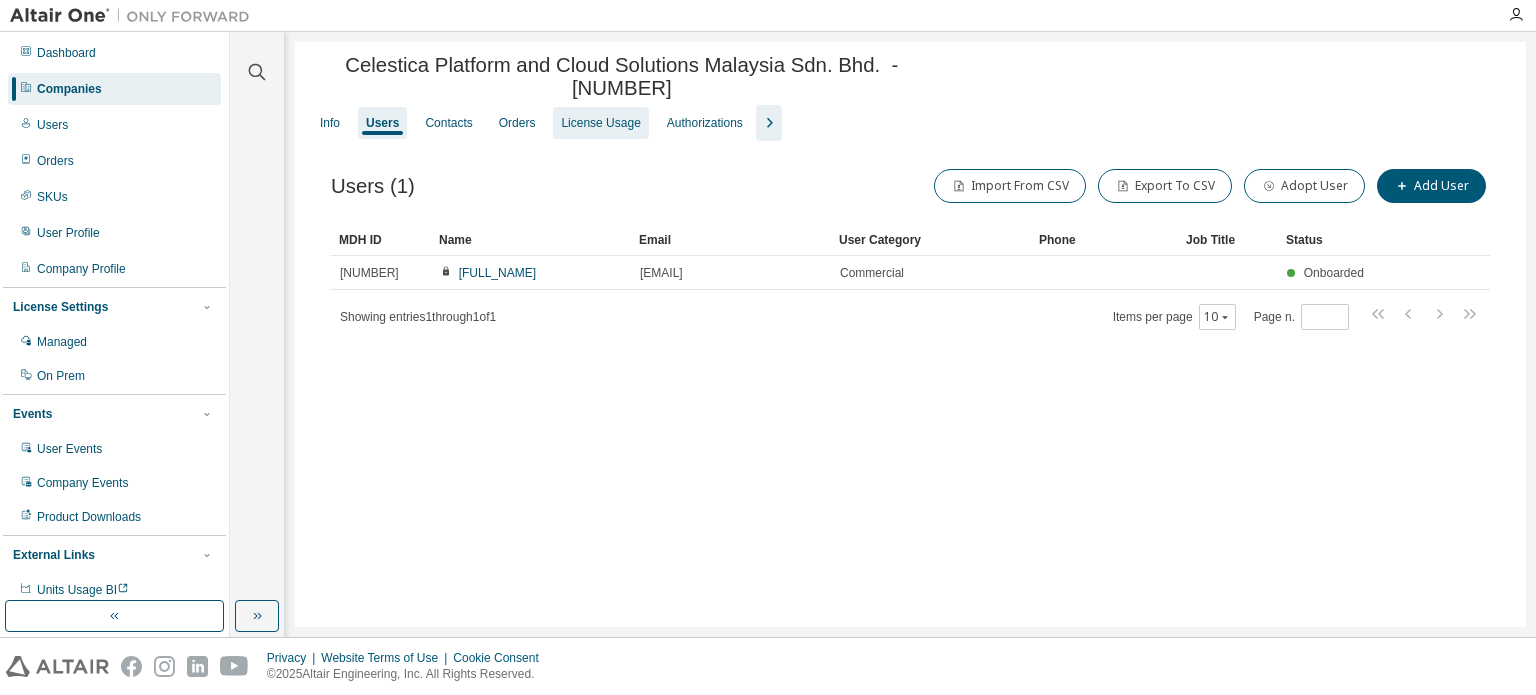click on "License Usage" at bounding box center (600, 123) 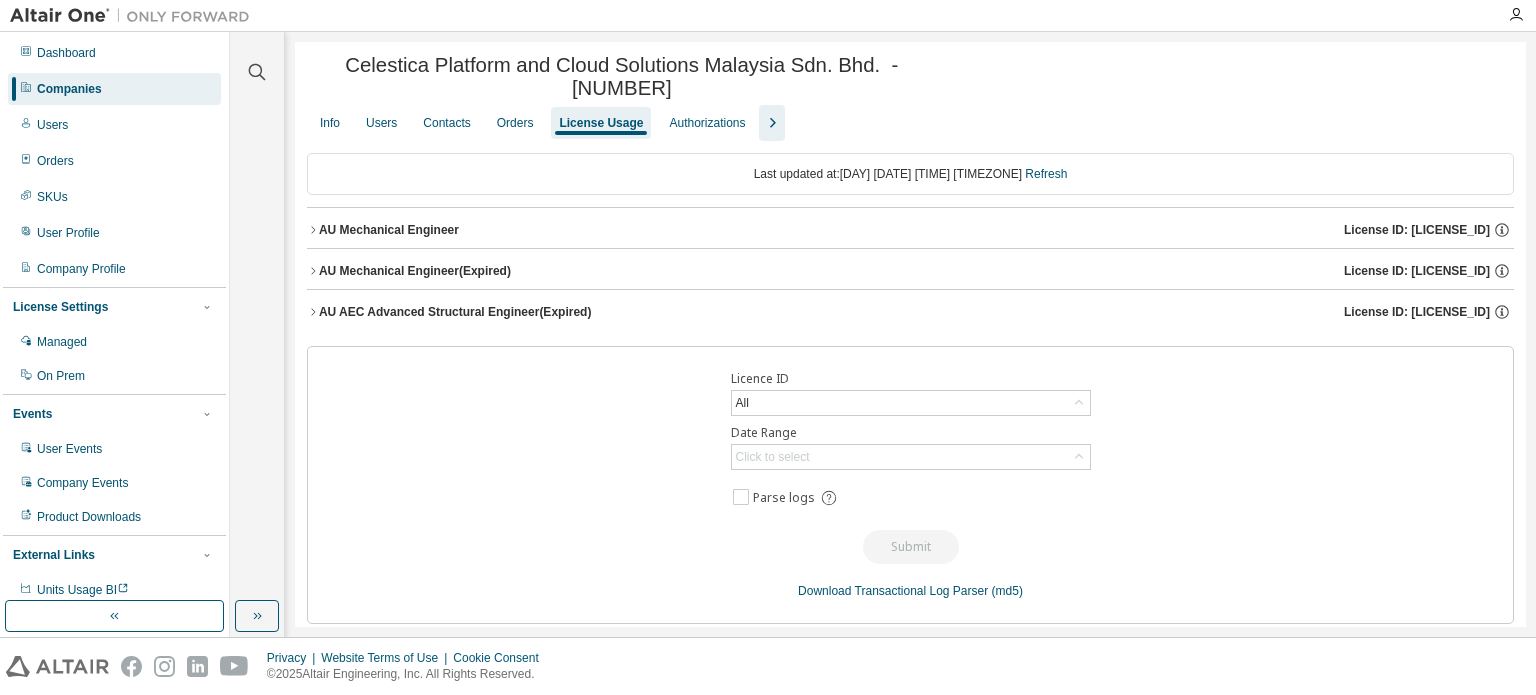 click 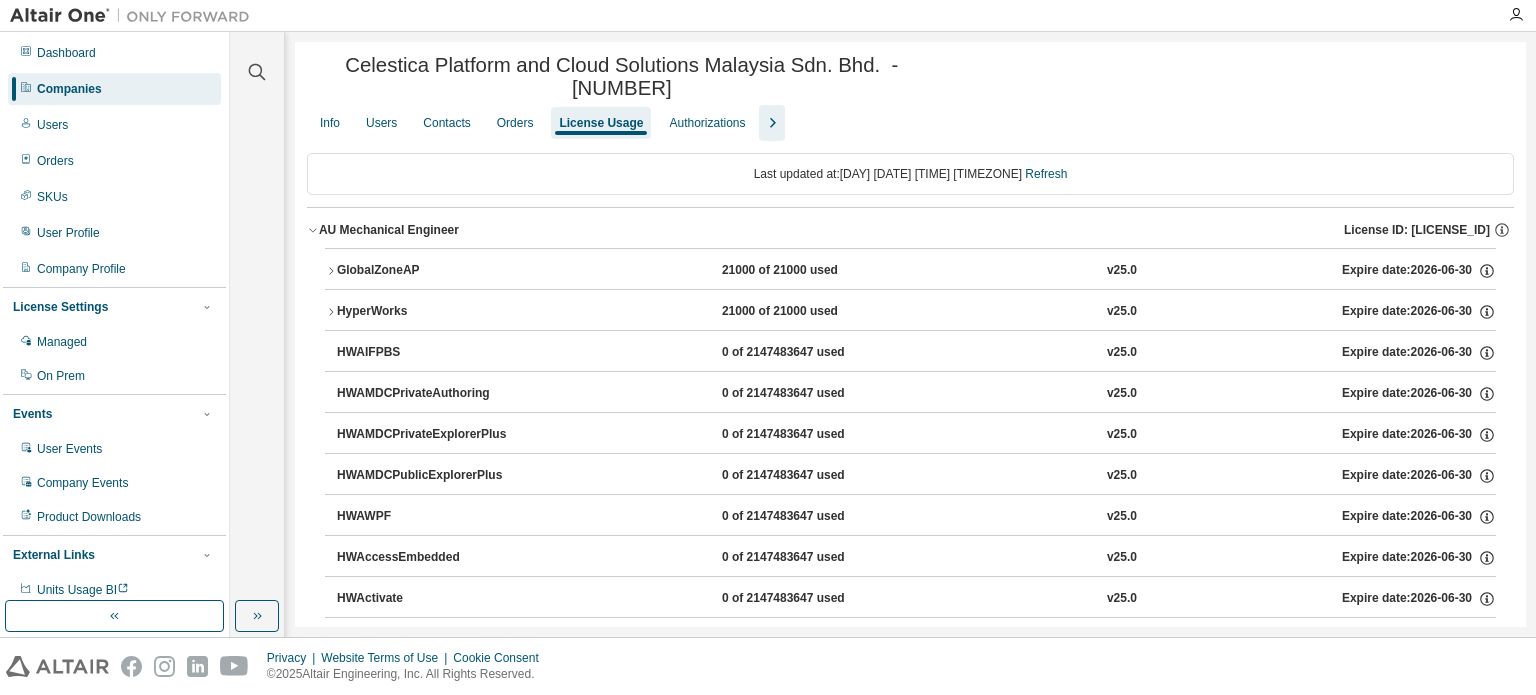 click on "GlobalZoneAP" at bounding box center (427, 271) 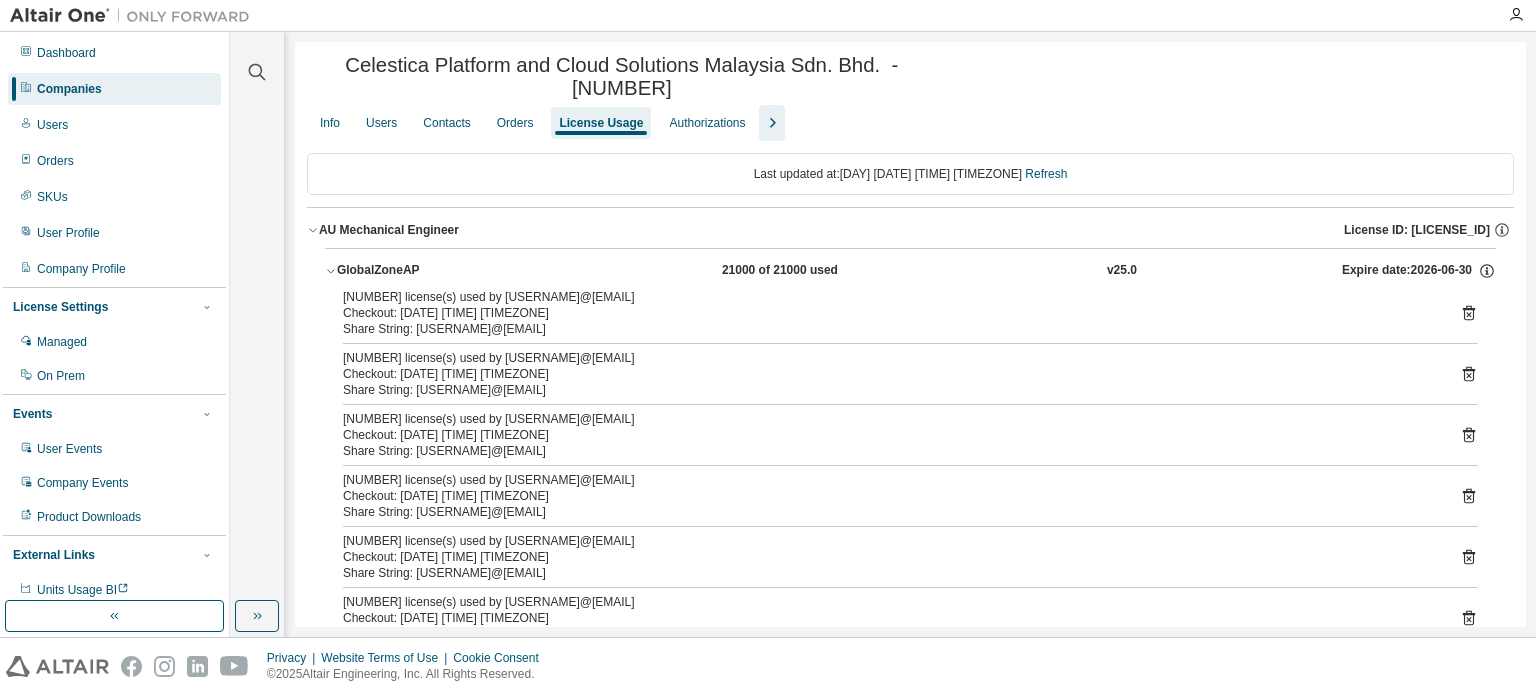 click on "GlobalZoneAP" at bounding box center [427, 271] 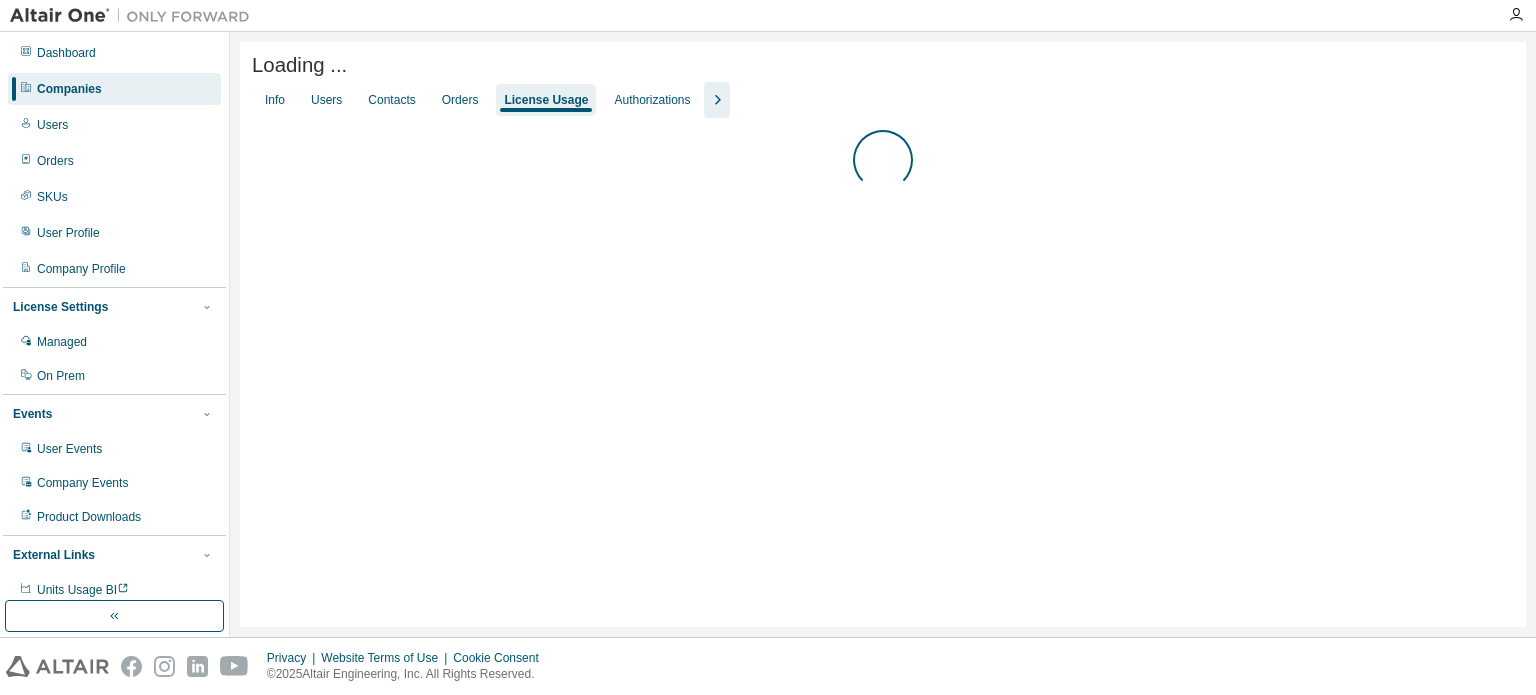 scroll, scrollTop: 0, scrollLeft: 0, axis: both 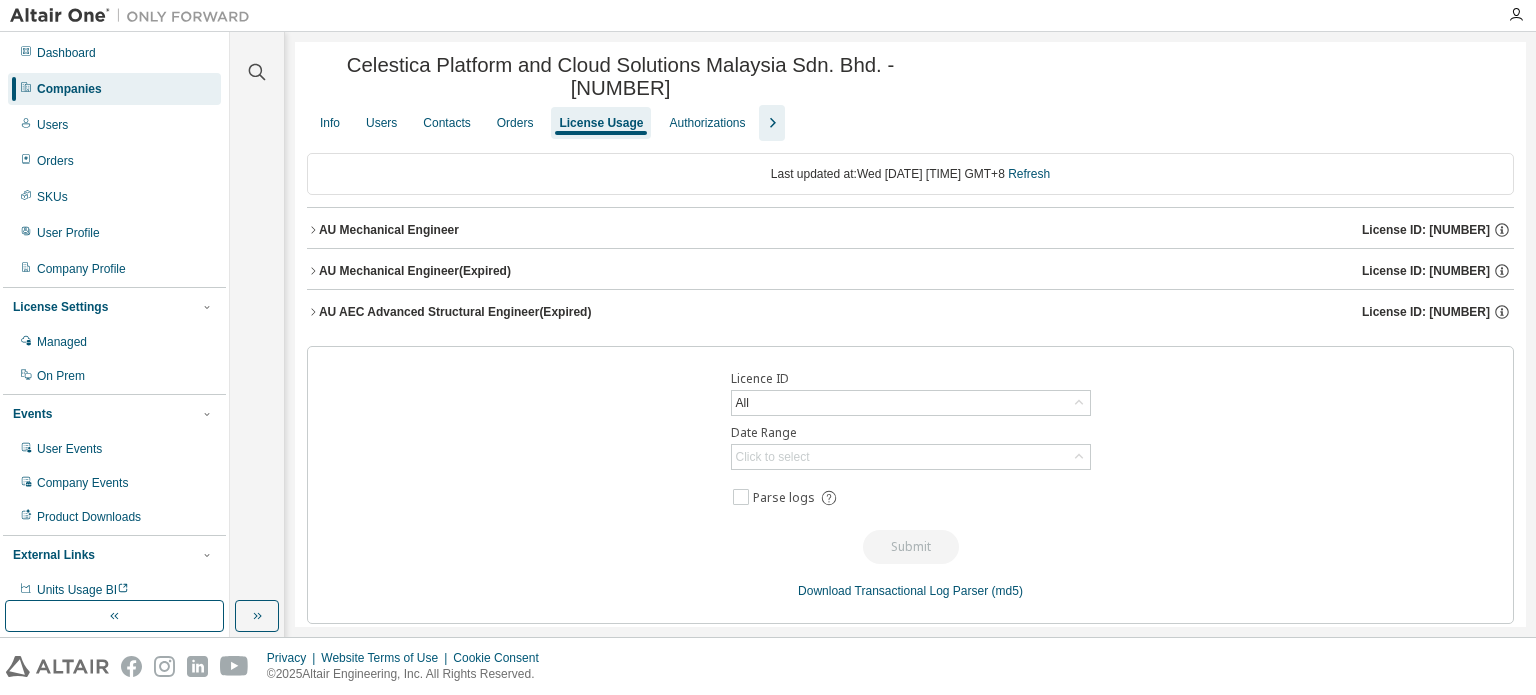 click 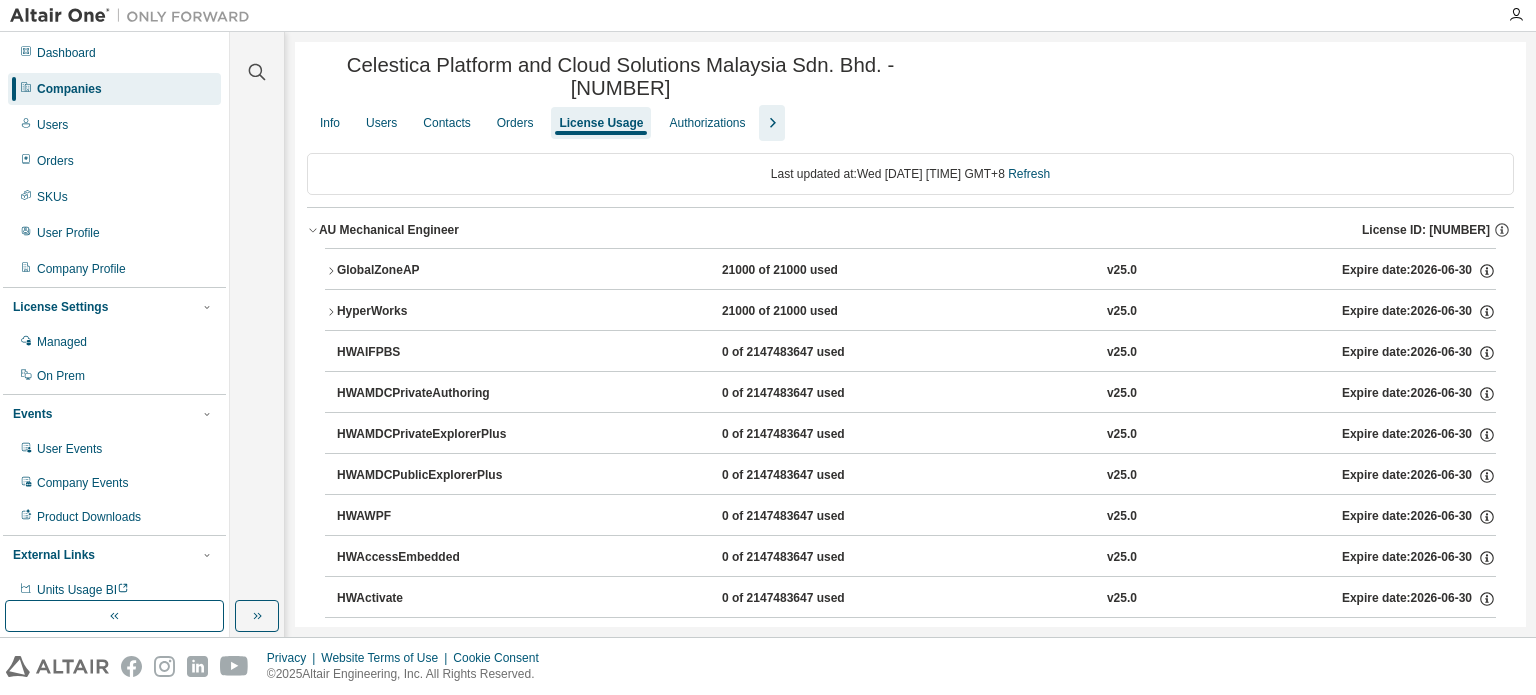 click on "GlobalZoneAP 21000 of 21000 used v25.0 Expire date:  2026-06-30" at bounding box center (910, 271) 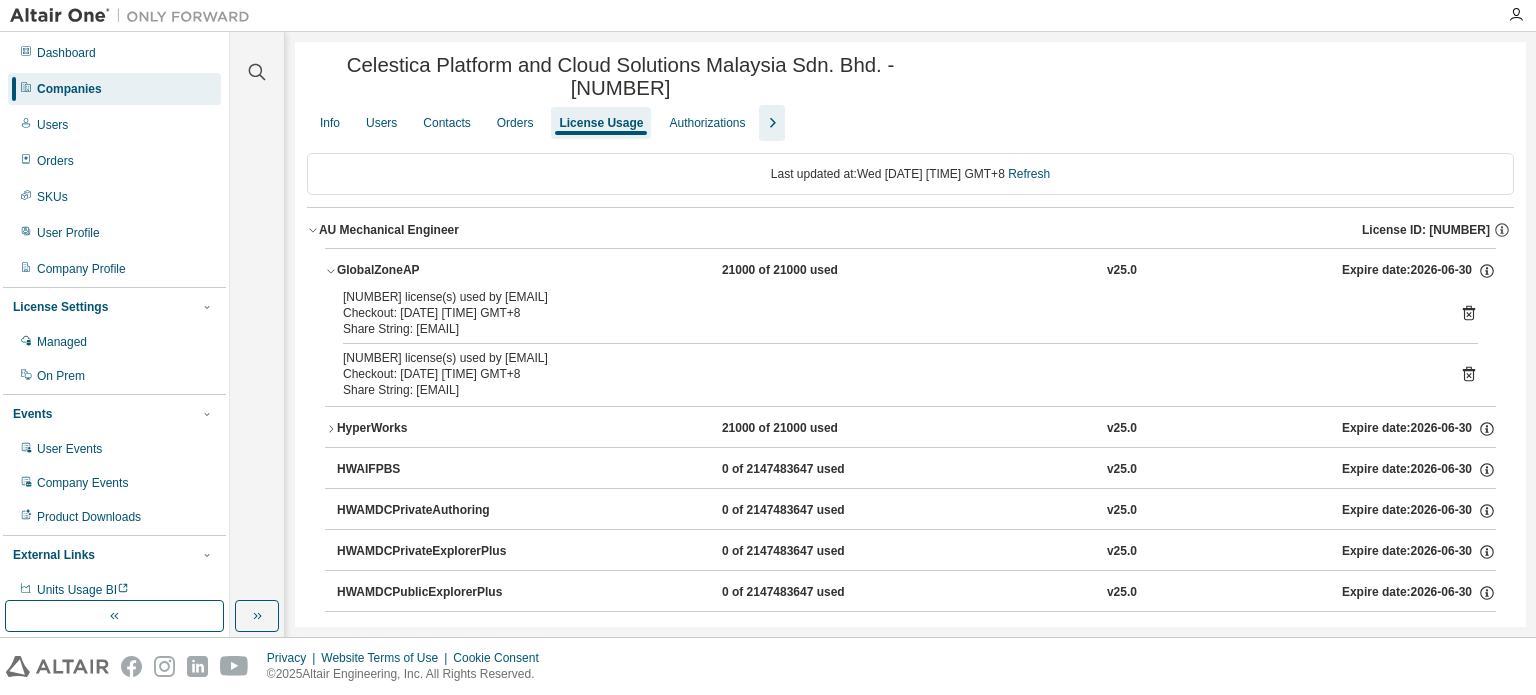 click 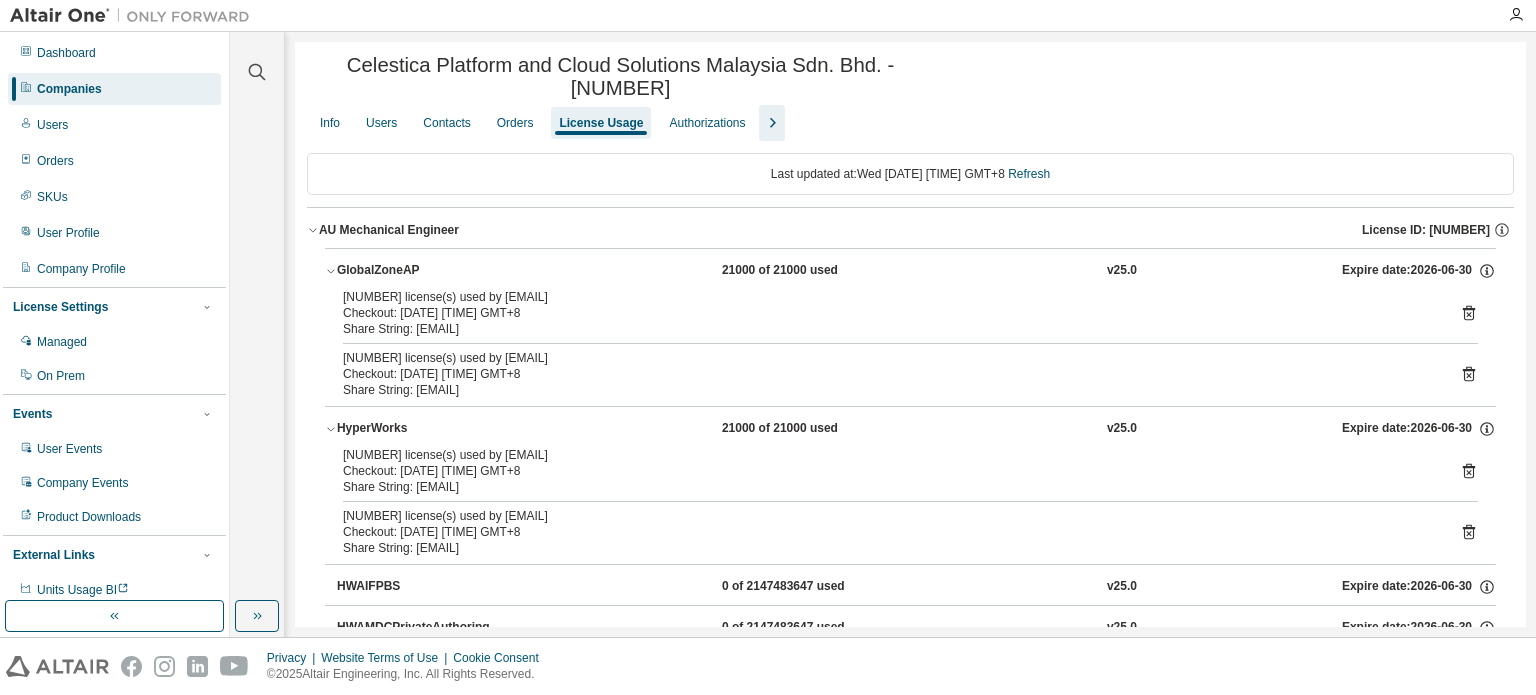 click 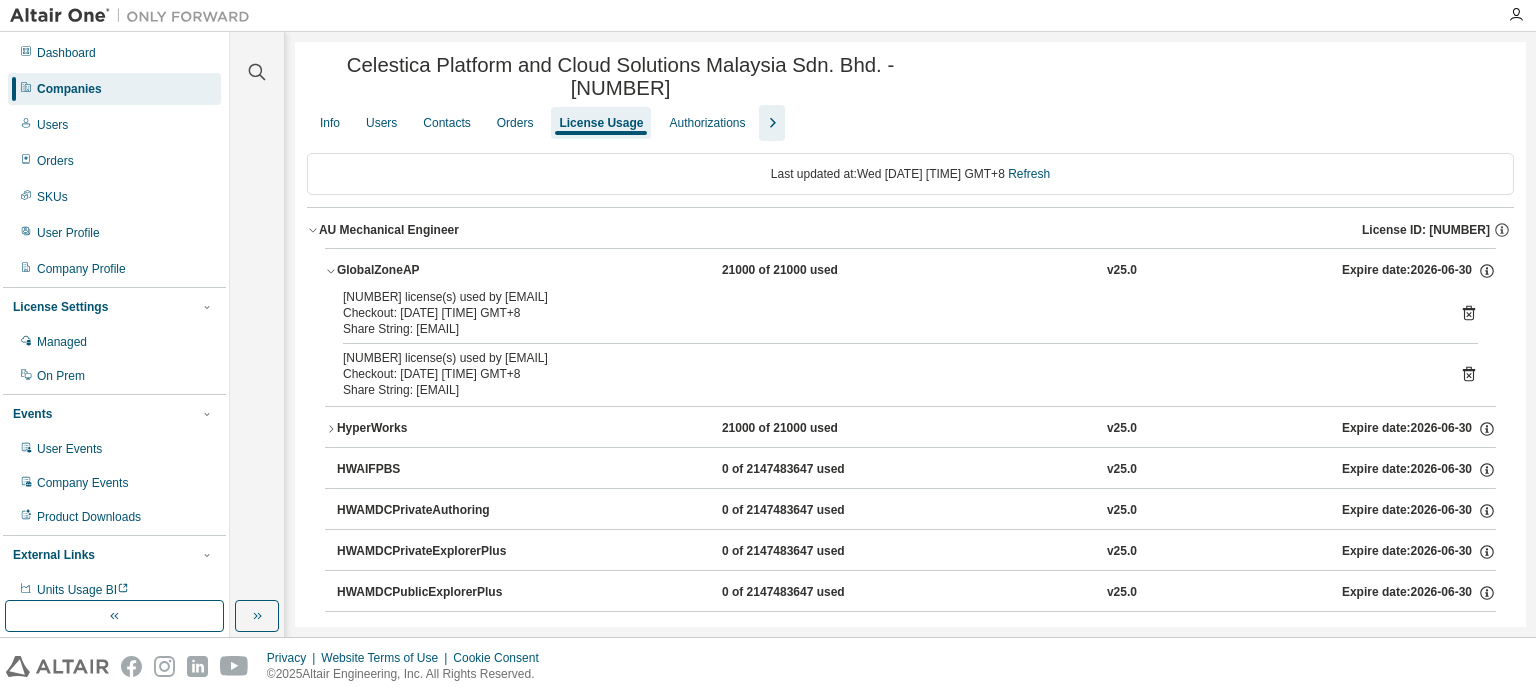 click 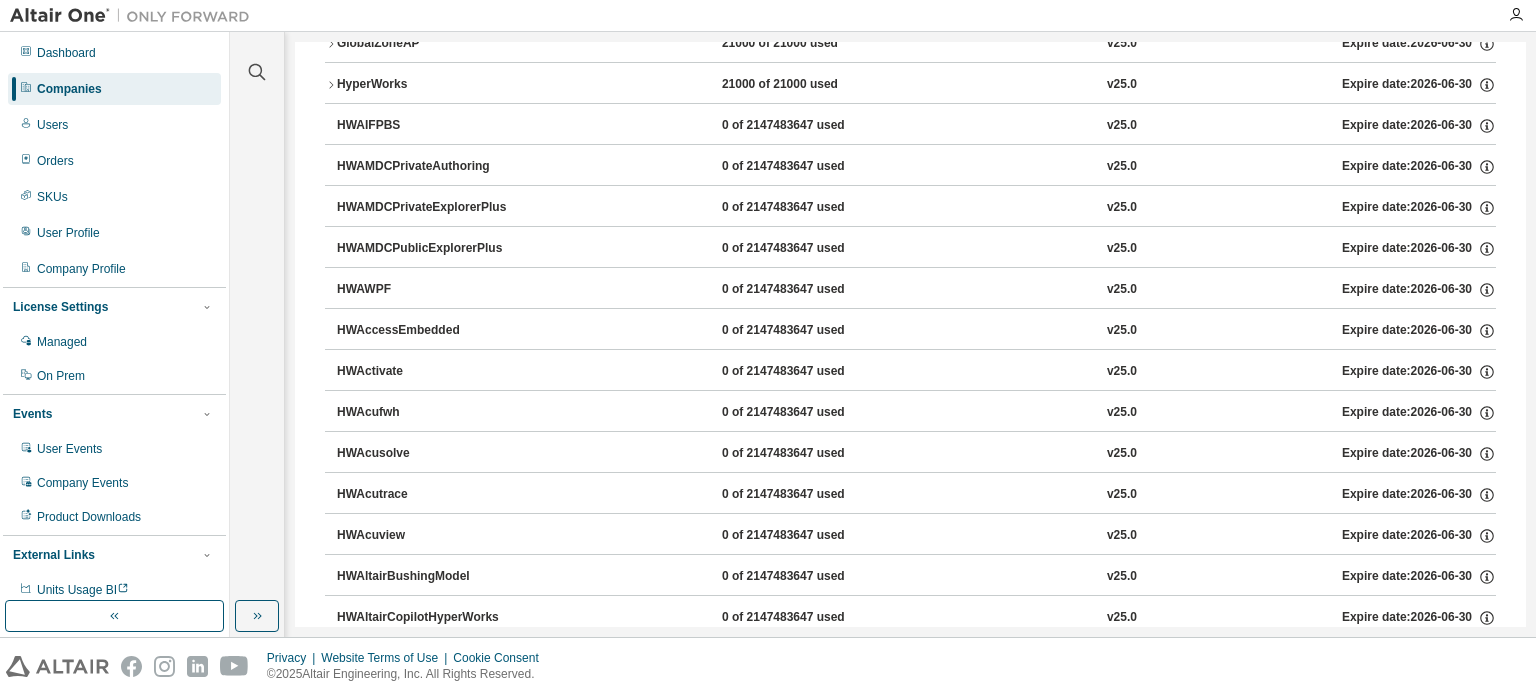 scroll, scrollTop: 700, scrollLeft: 0, axis: vertical 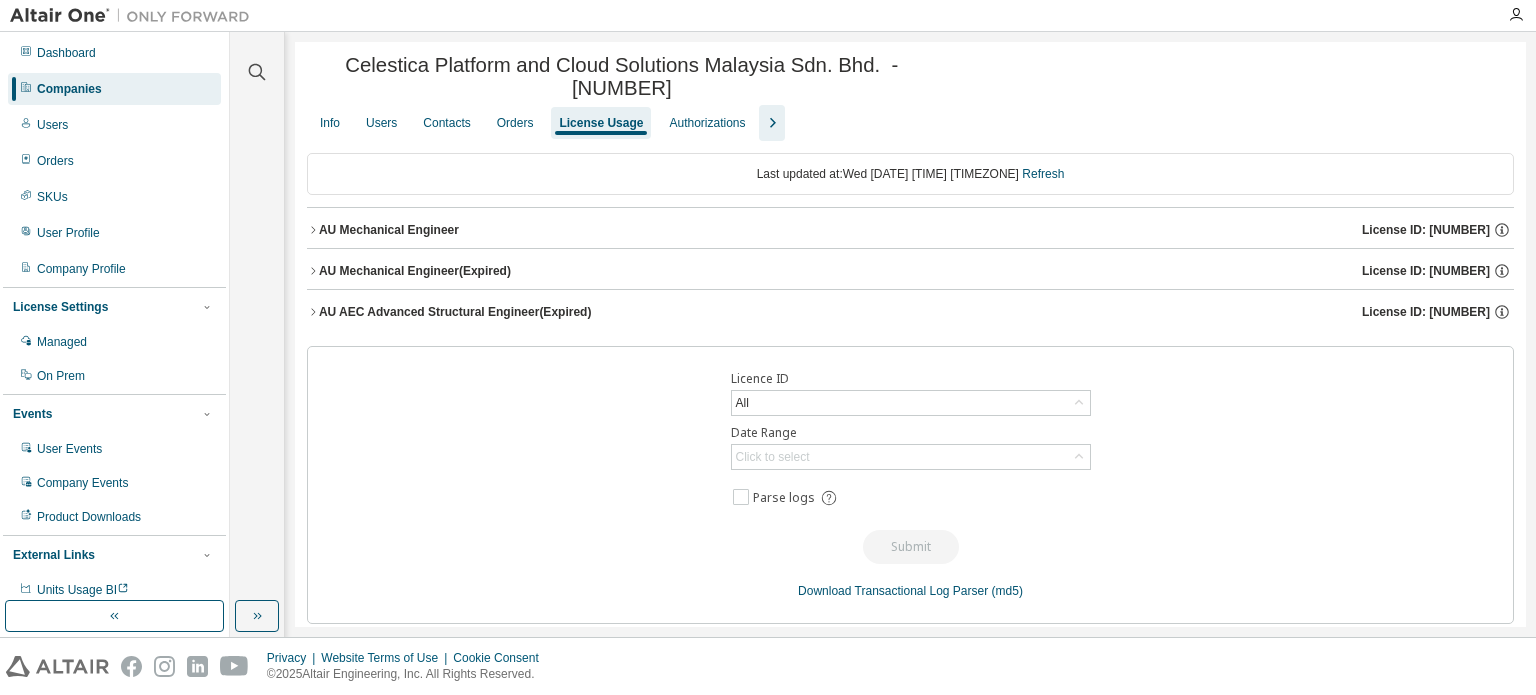 click 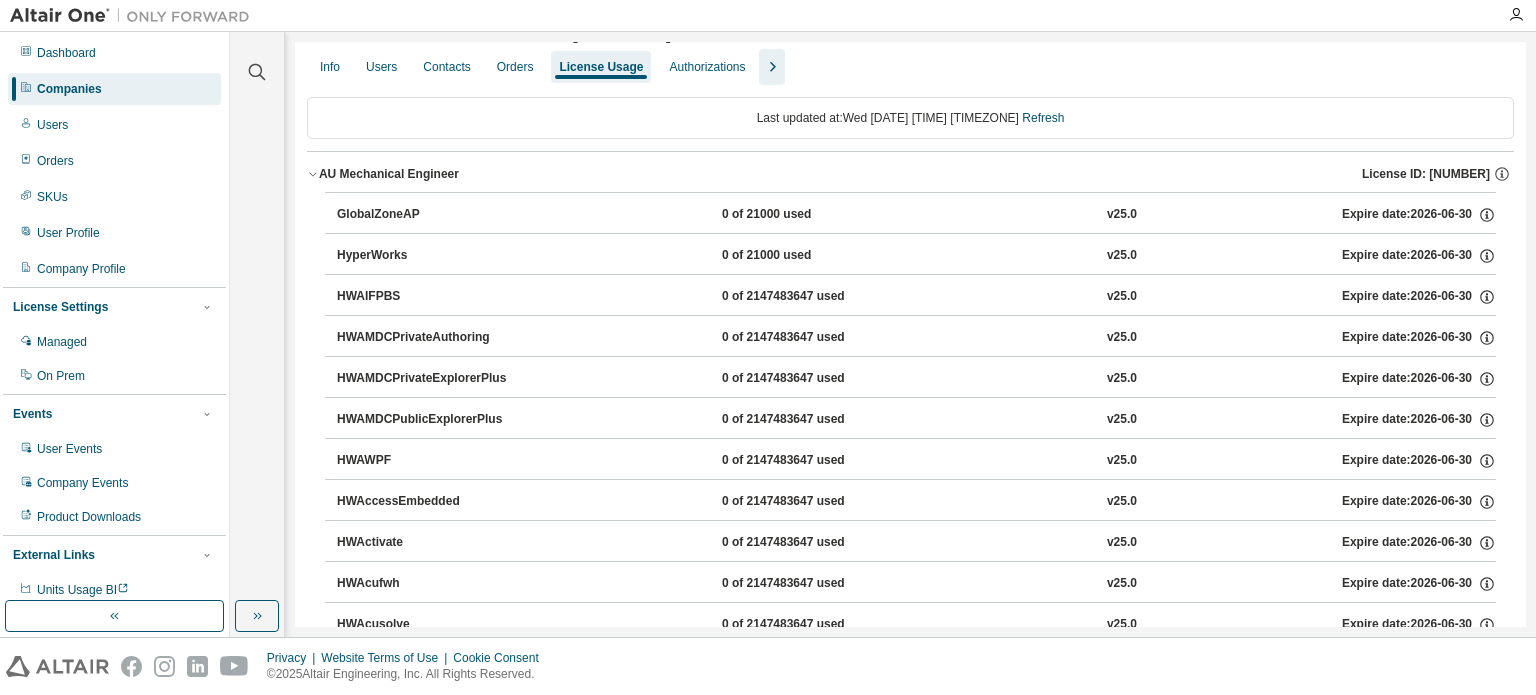scroll, scrollTop: 100, scrollLeft: 0, axis: vertical 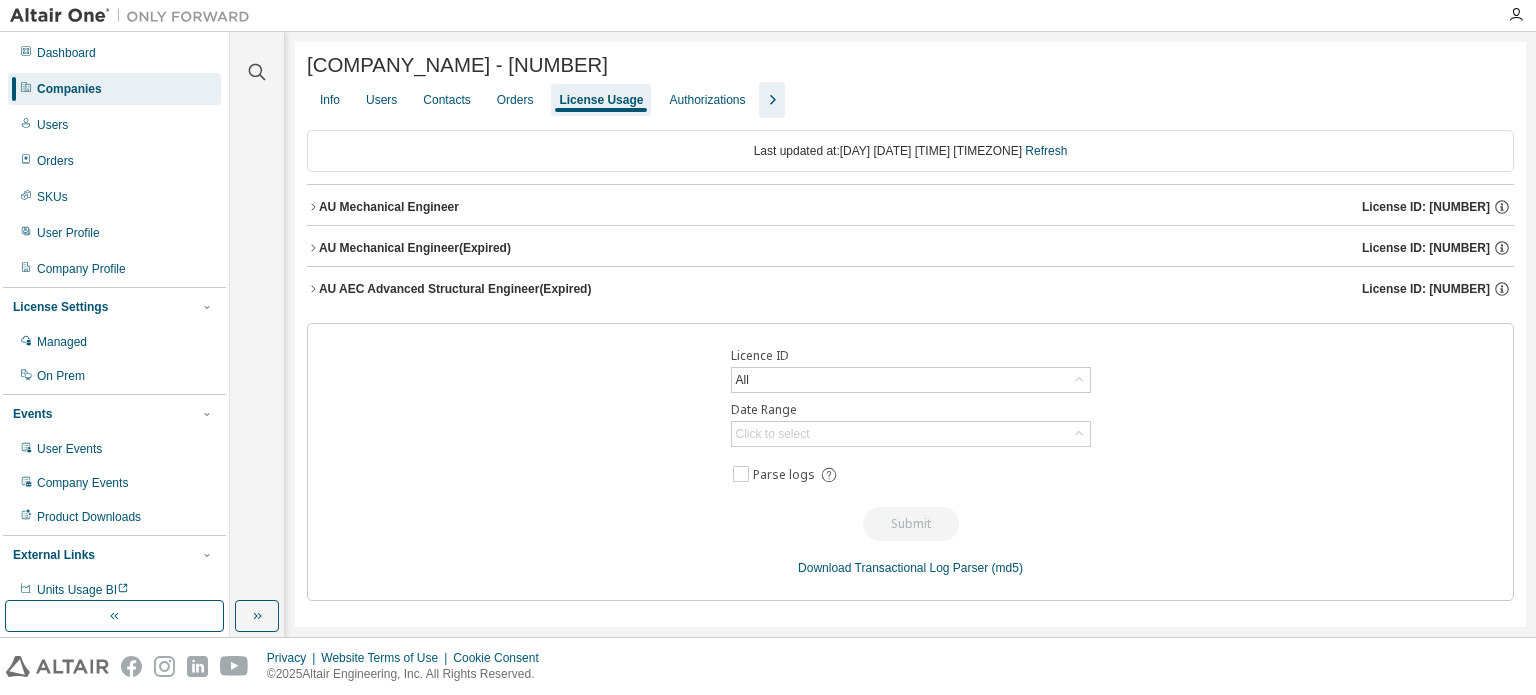 click 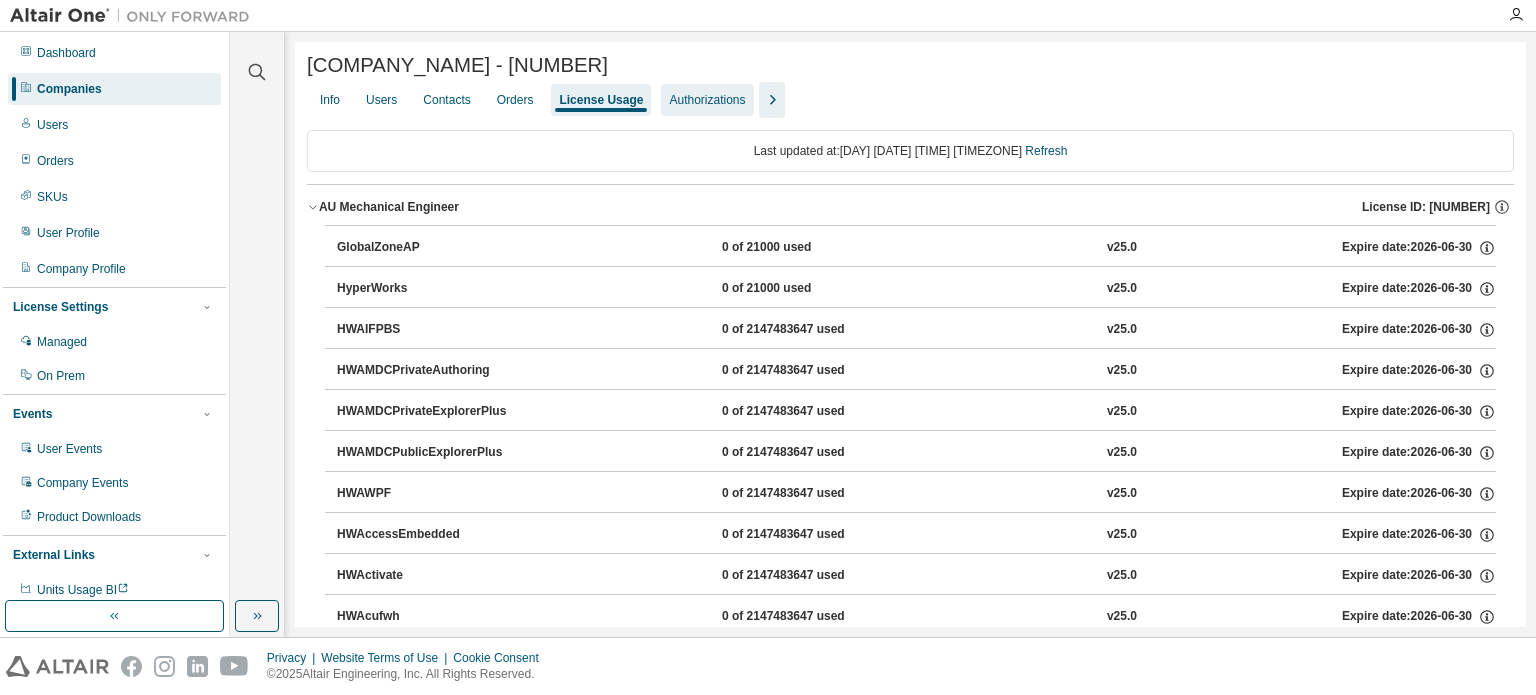 click on "Authorizations" at bounding box center [707, 100] 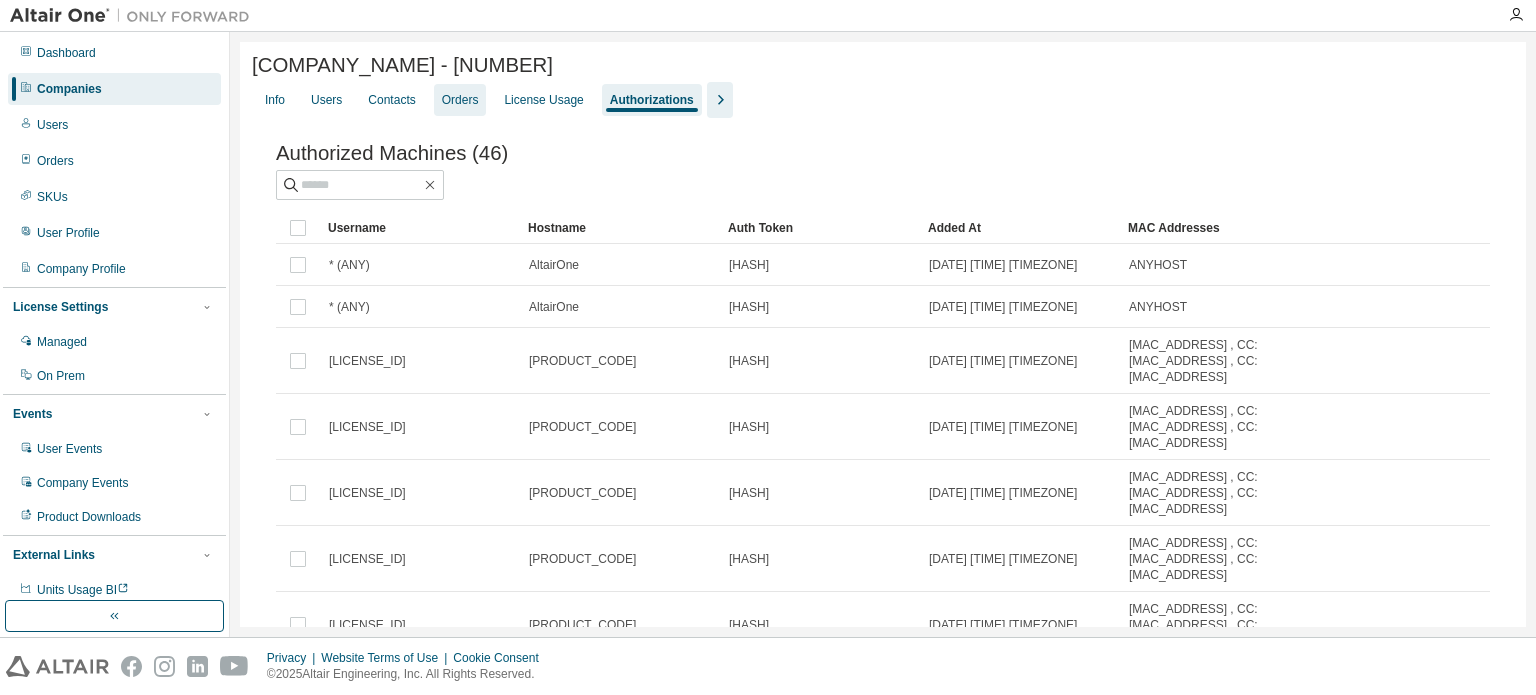 click on "Orders" at bounding box center (460, 100) 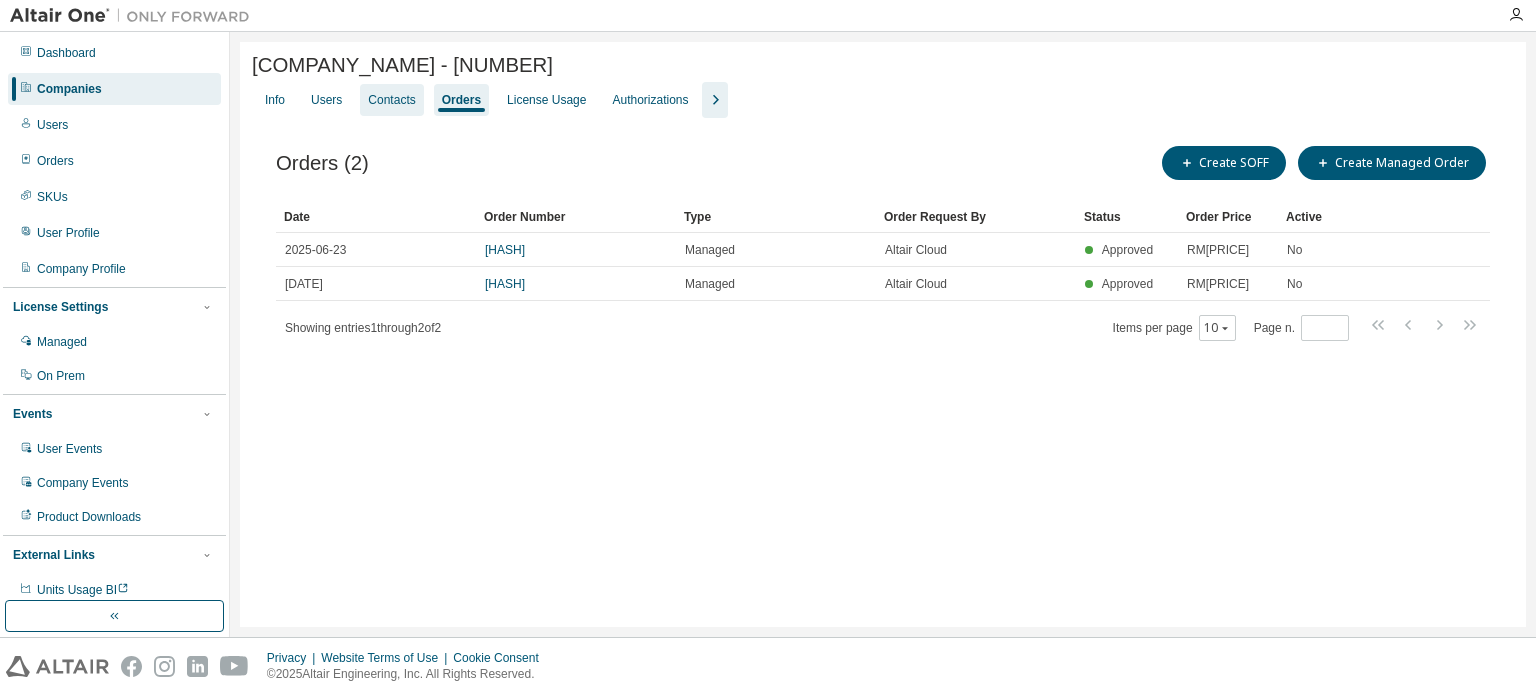 click on "Contacts" at bounding box center [391, 100] 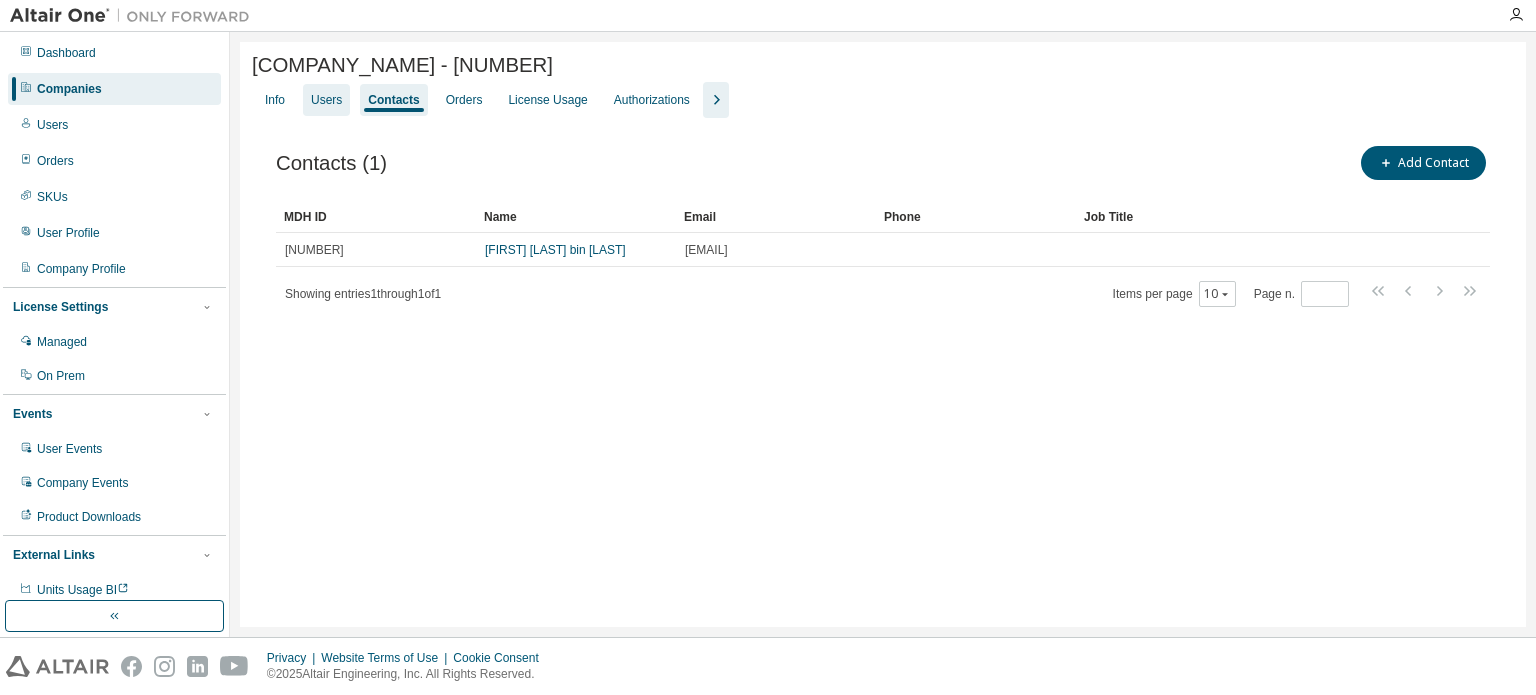 click on "Users" at bounding box center [326, 100] 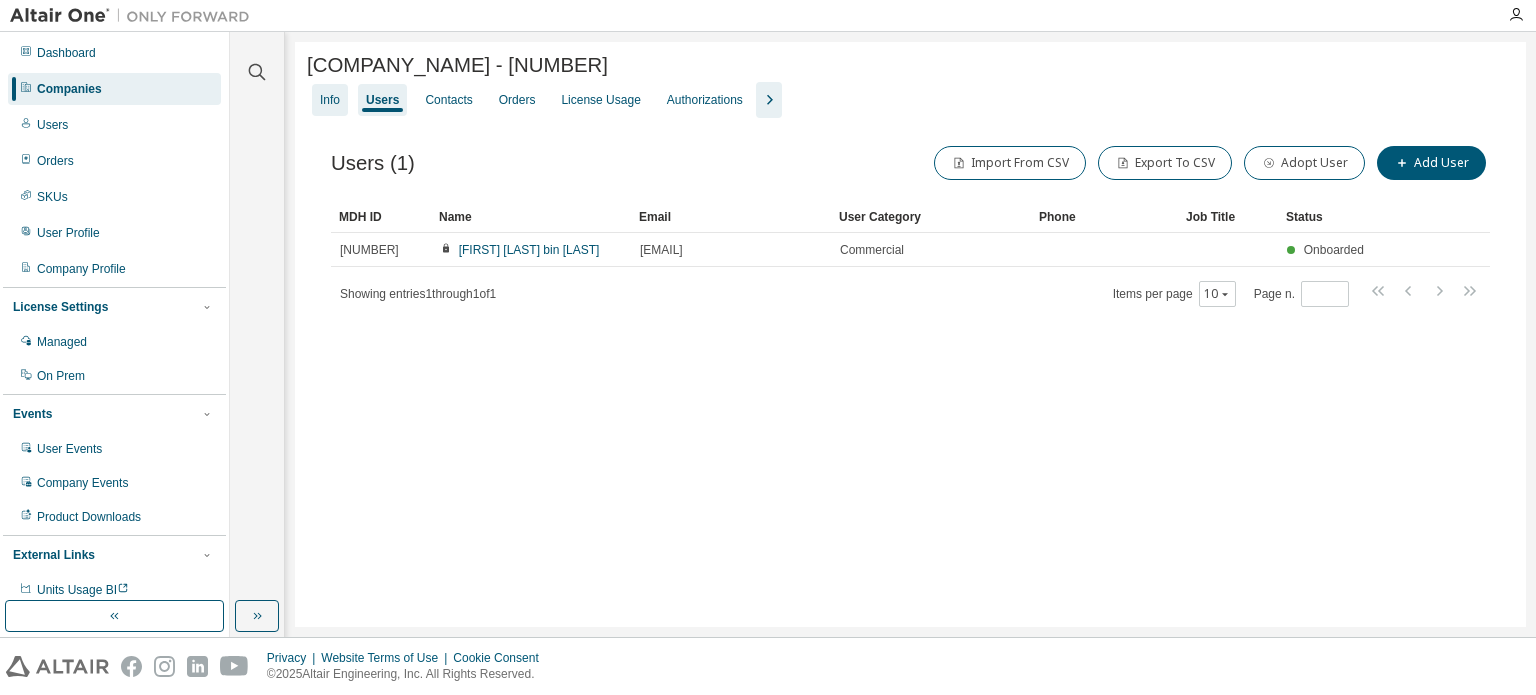 click on "Info" at bounding box center [330, 100] 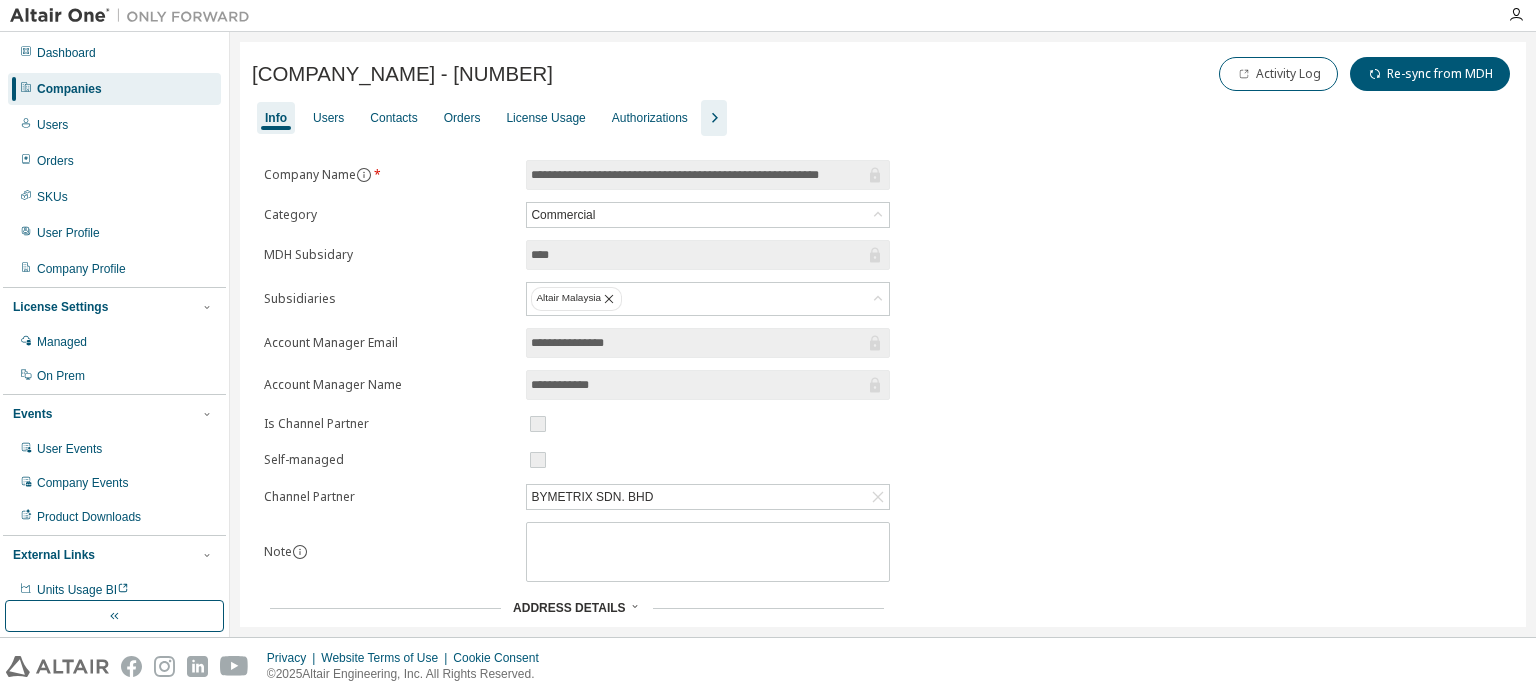 scroll, scrollTop: 0, scrollLeft: 0, axis: both 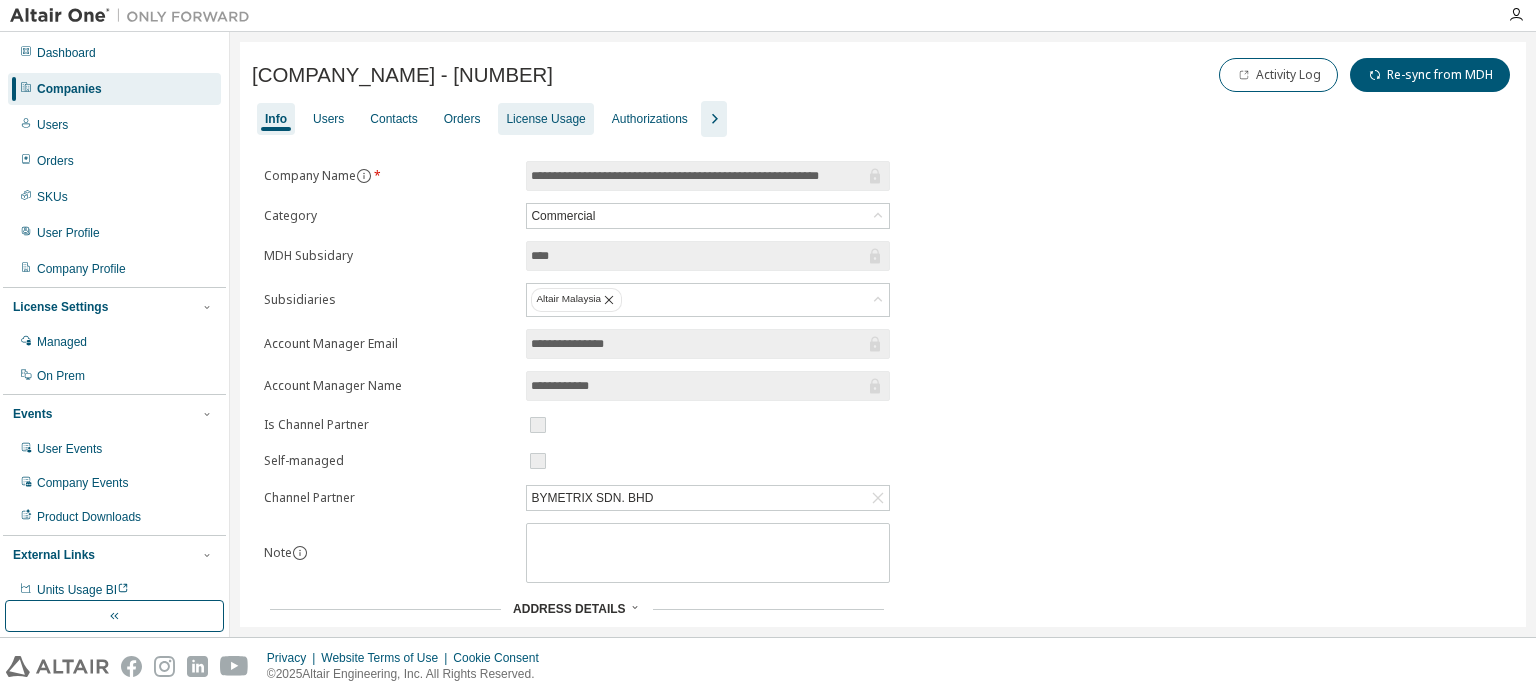 click on "License Usage" at bounding box center (545, 119) 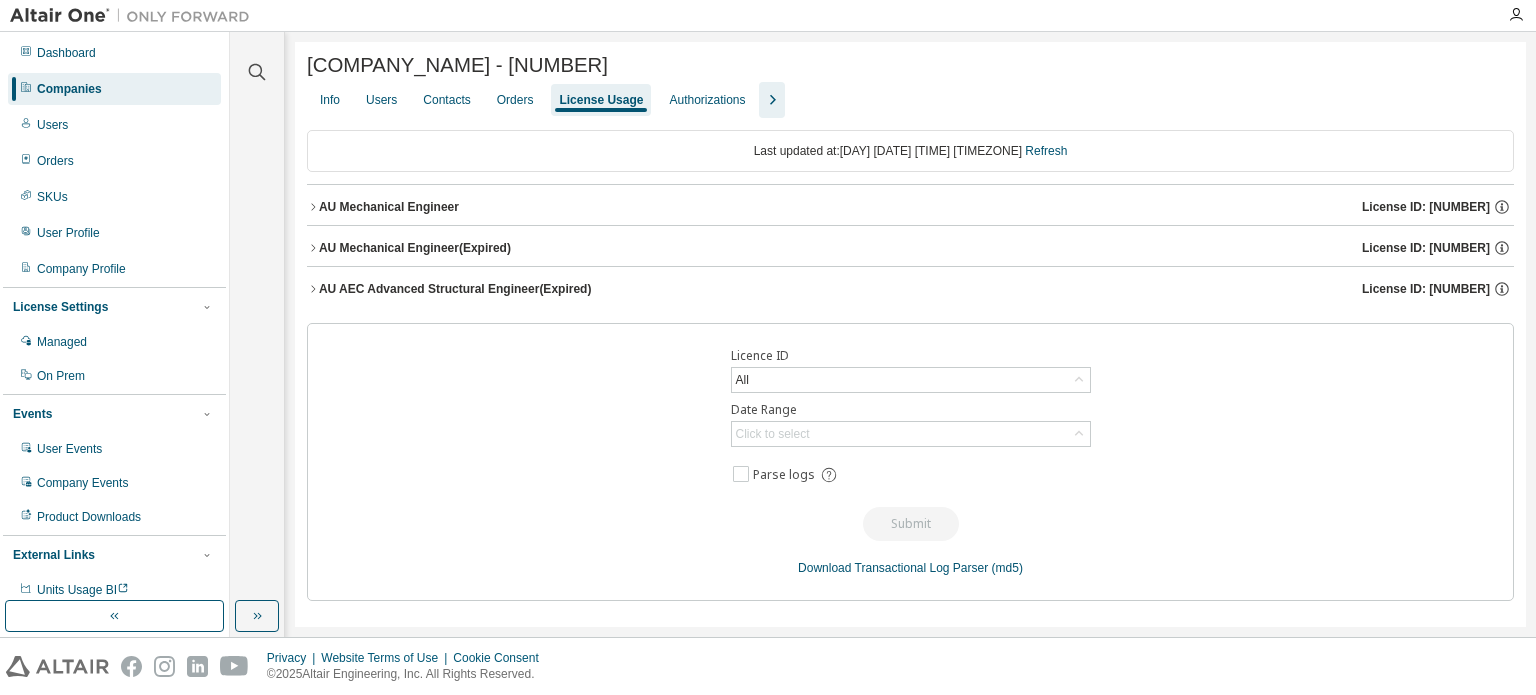 click on "AU Mechanical Engineer" at bounding box center (389, 207) 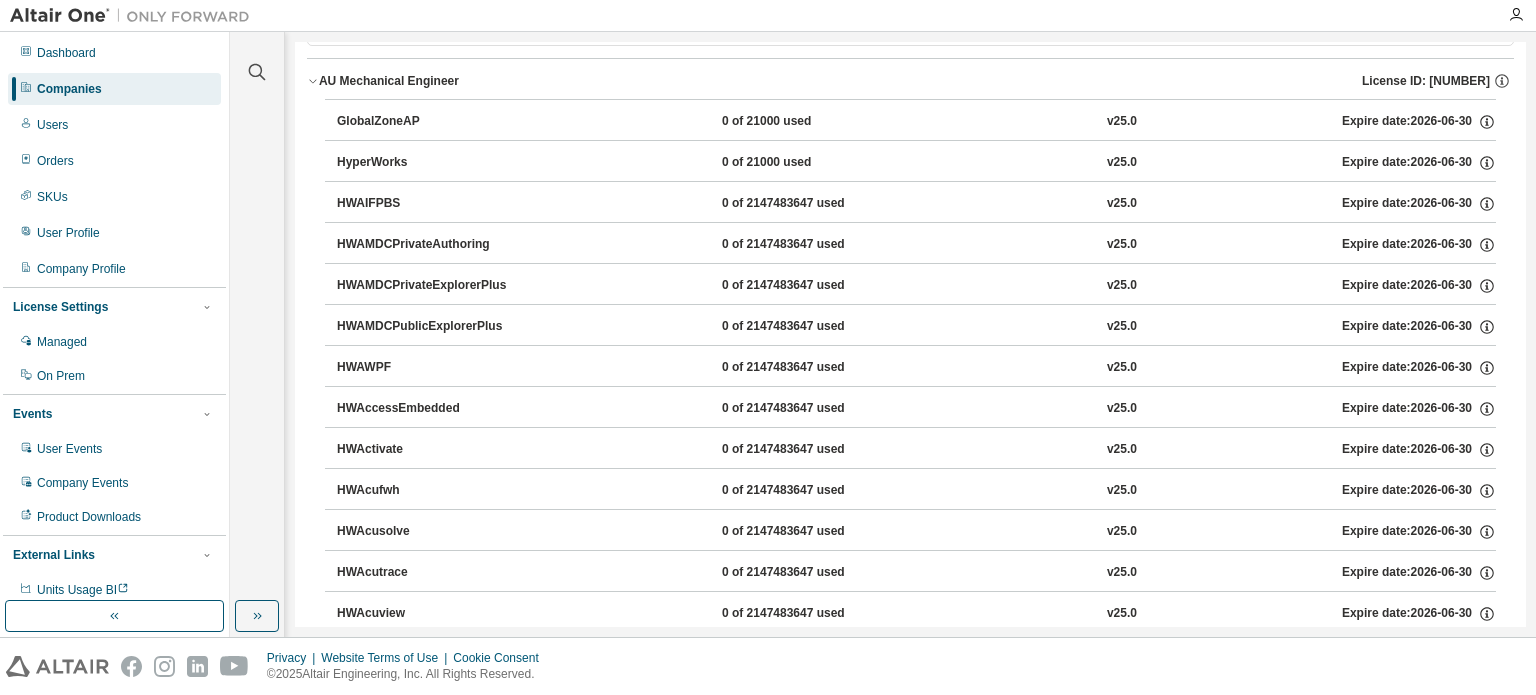 scroll, scrollTop: 0, scrollLeft: 0, axis: both 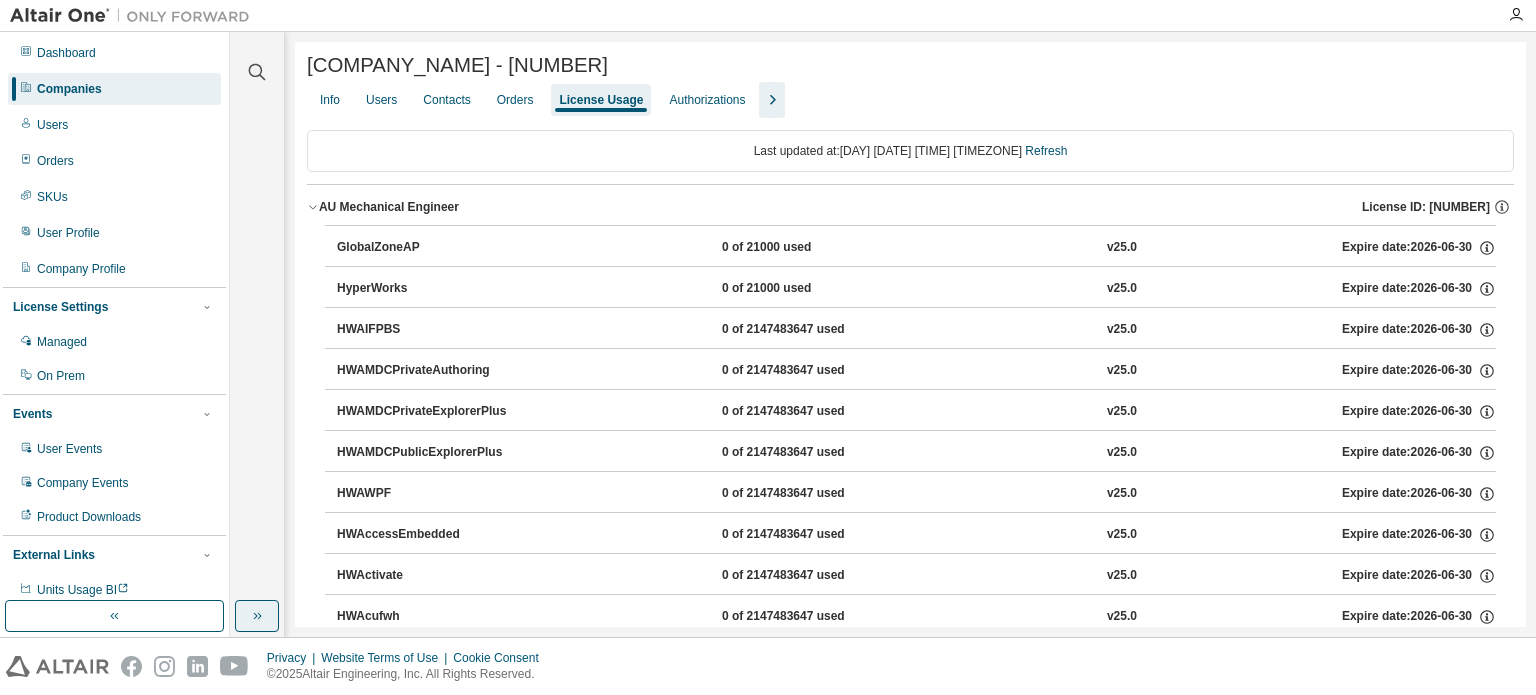 click 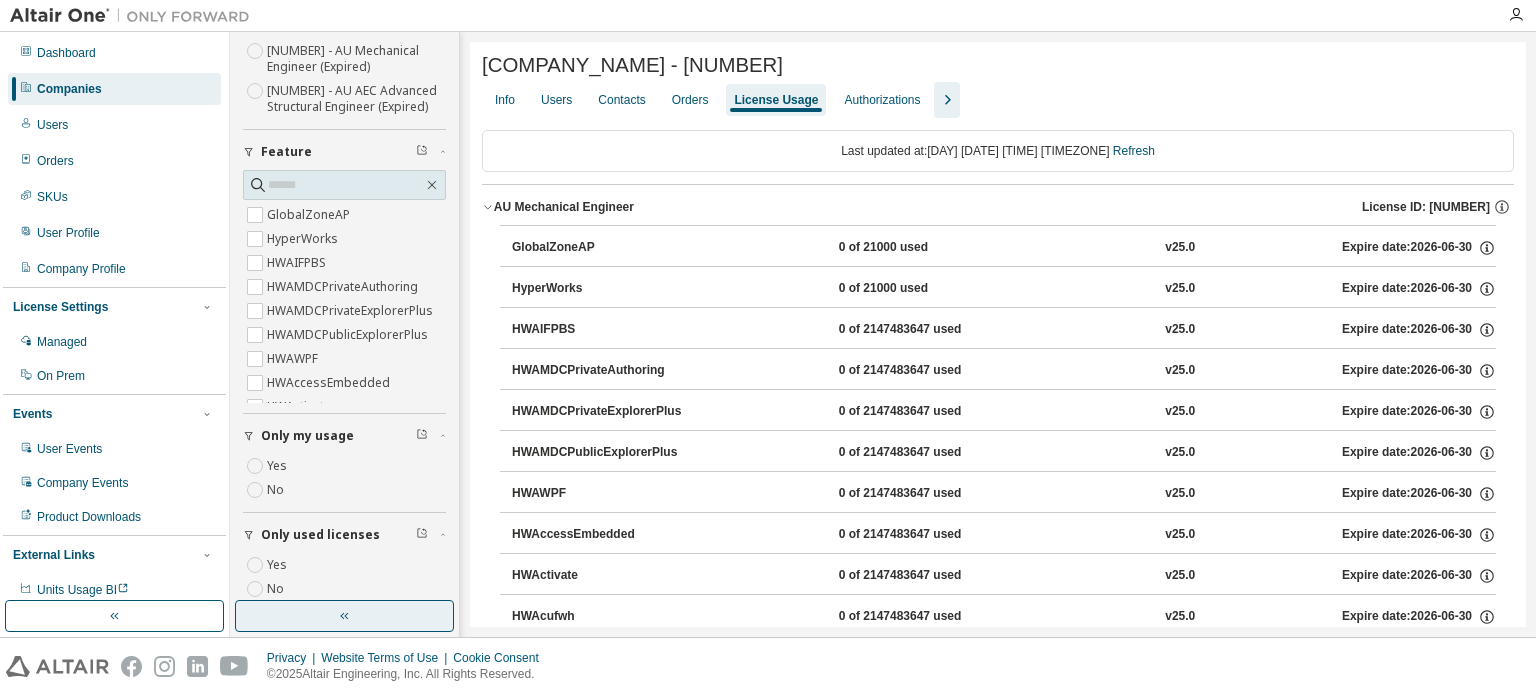 scroll, scrollTop: 319, scrollLeft: 0, axis: vertical 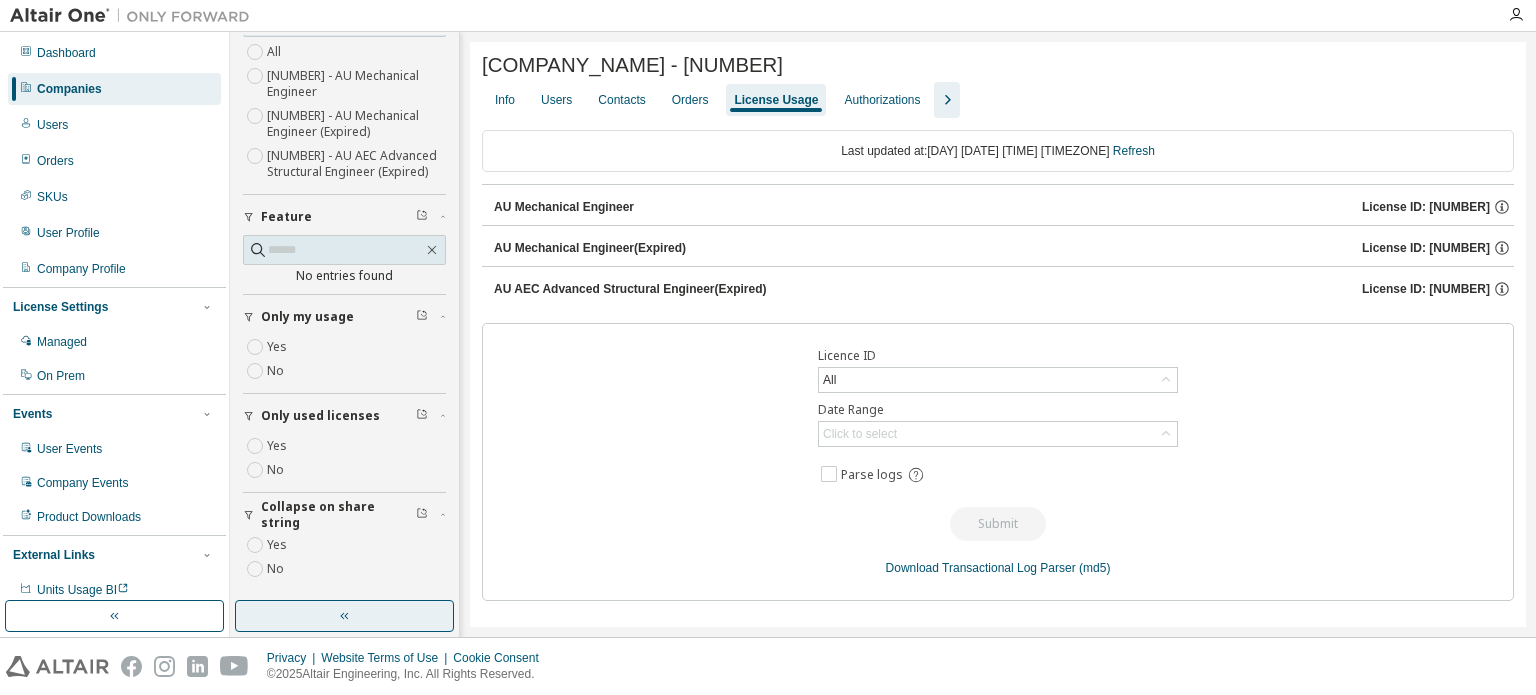 click on "AU Mechanical Engineer" at bounding box center (564, 207) 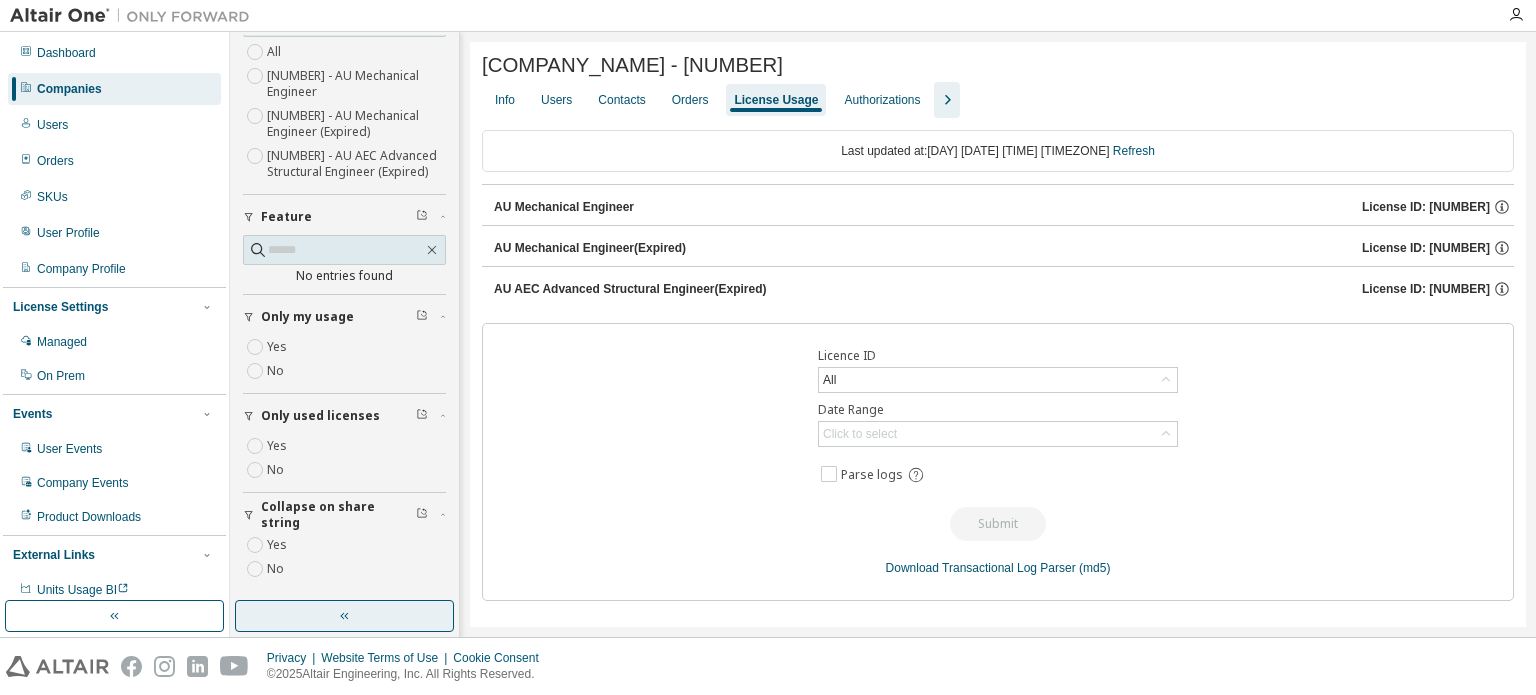 click on "AU Mechanical Engineer" at bounding box center (564, 207) 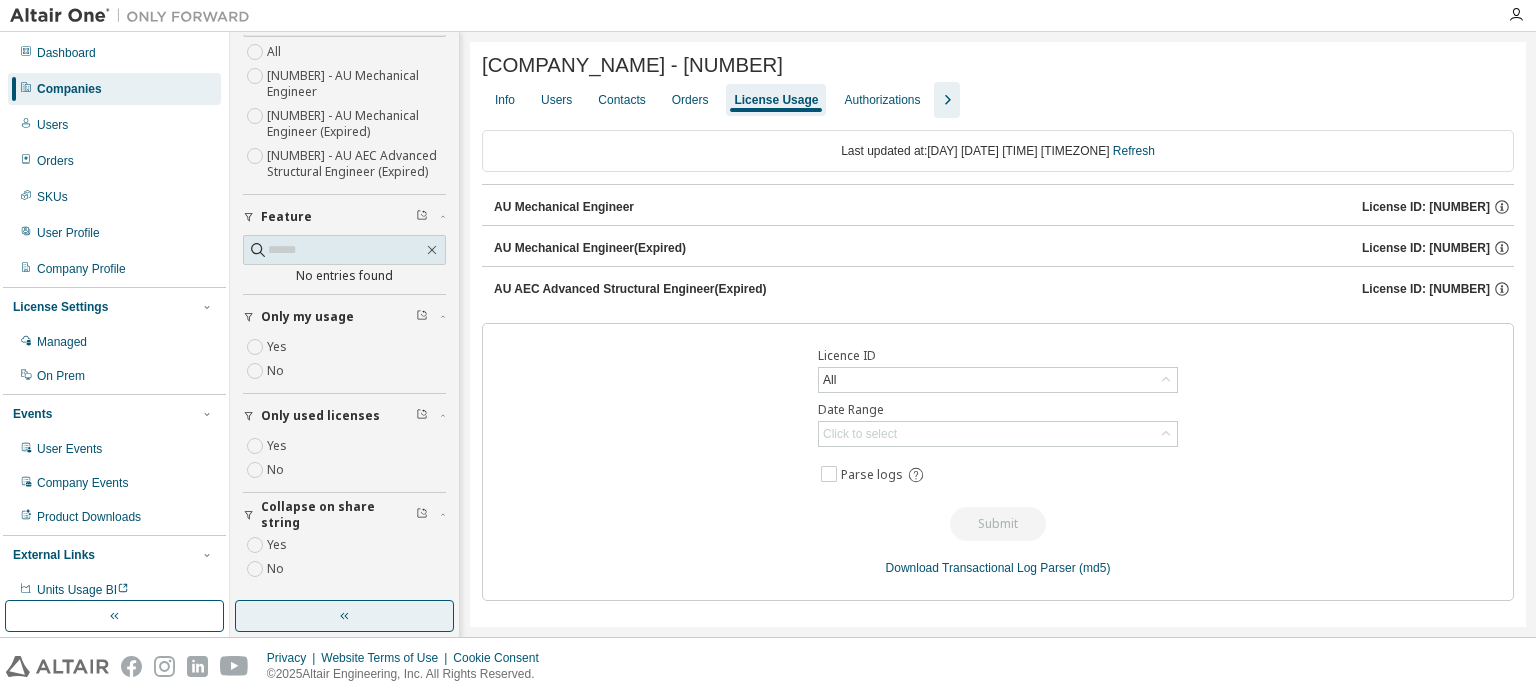 click on "Yes" at bounding box center [279, 347] 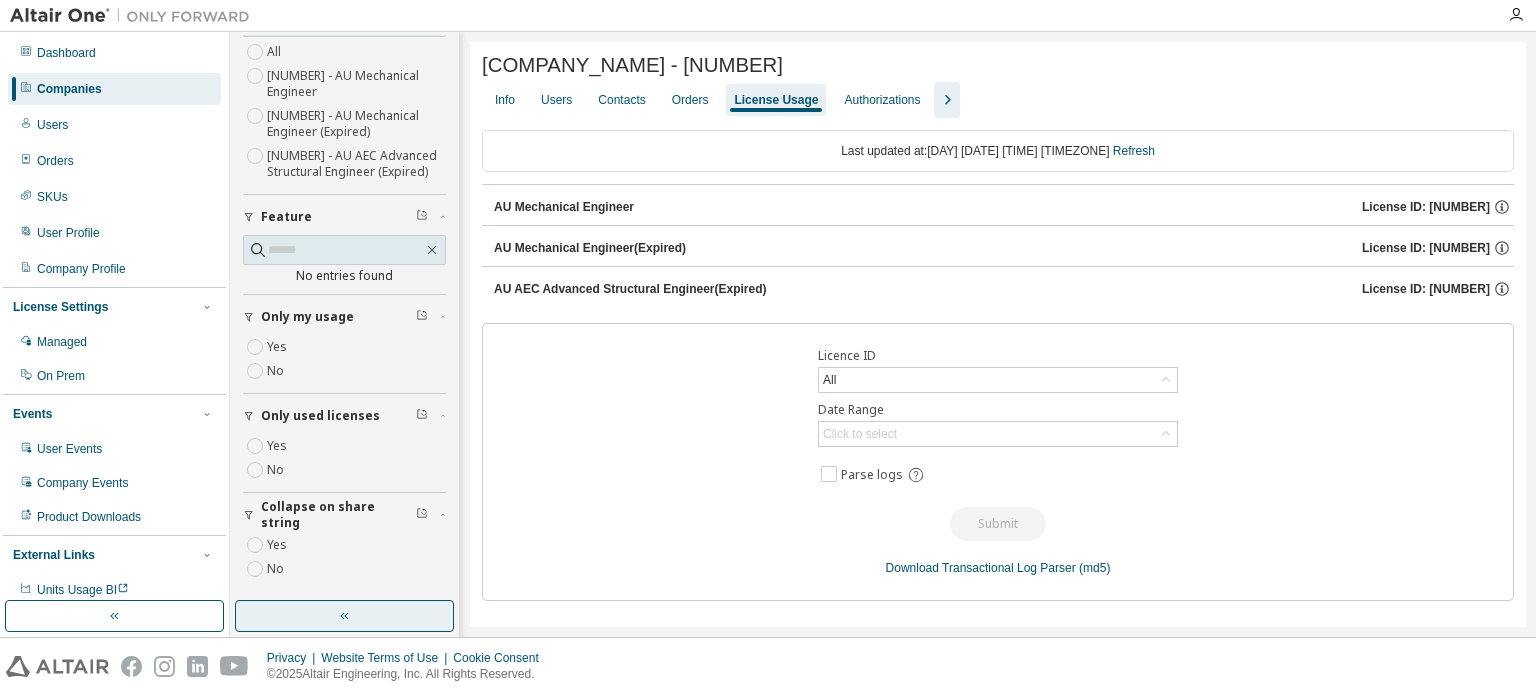 click on "License Usage" at bounding box center [776, 100] 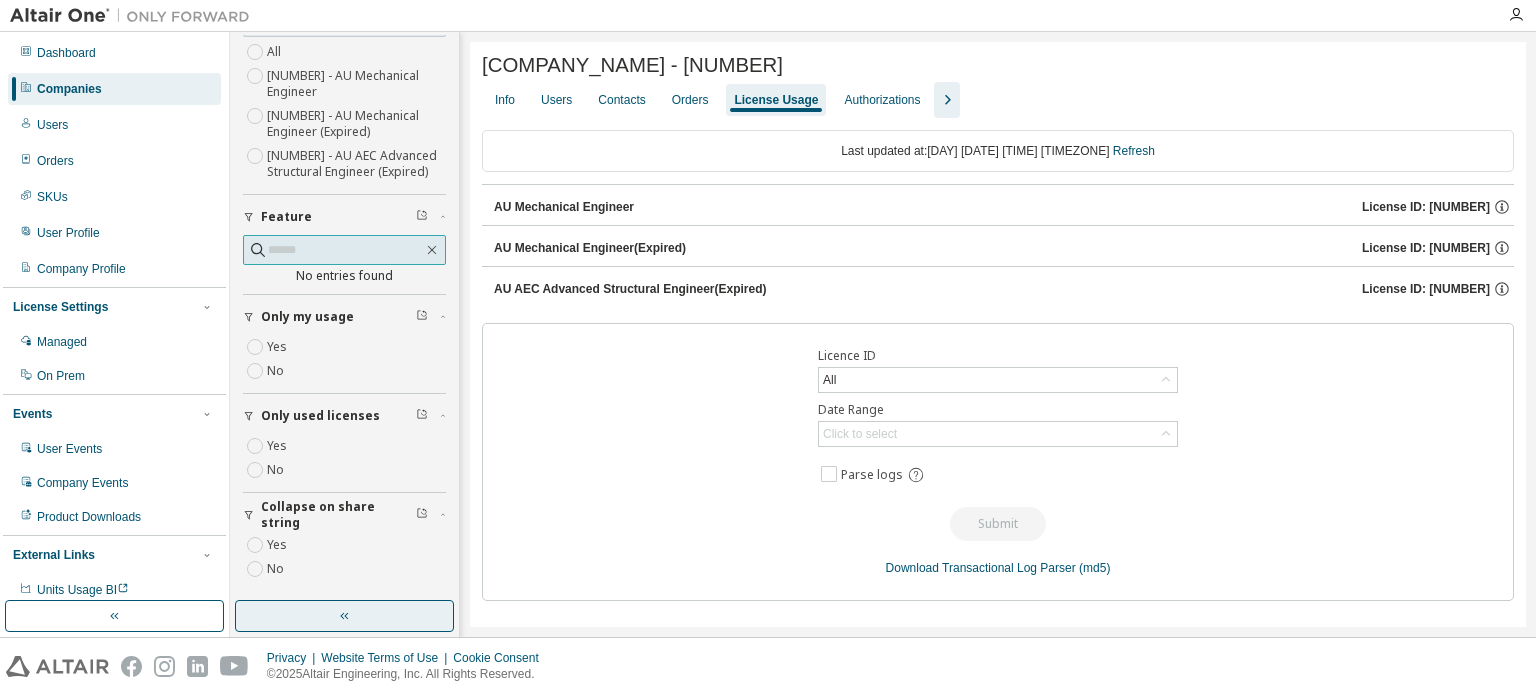 click at bounding box center (344, 250) 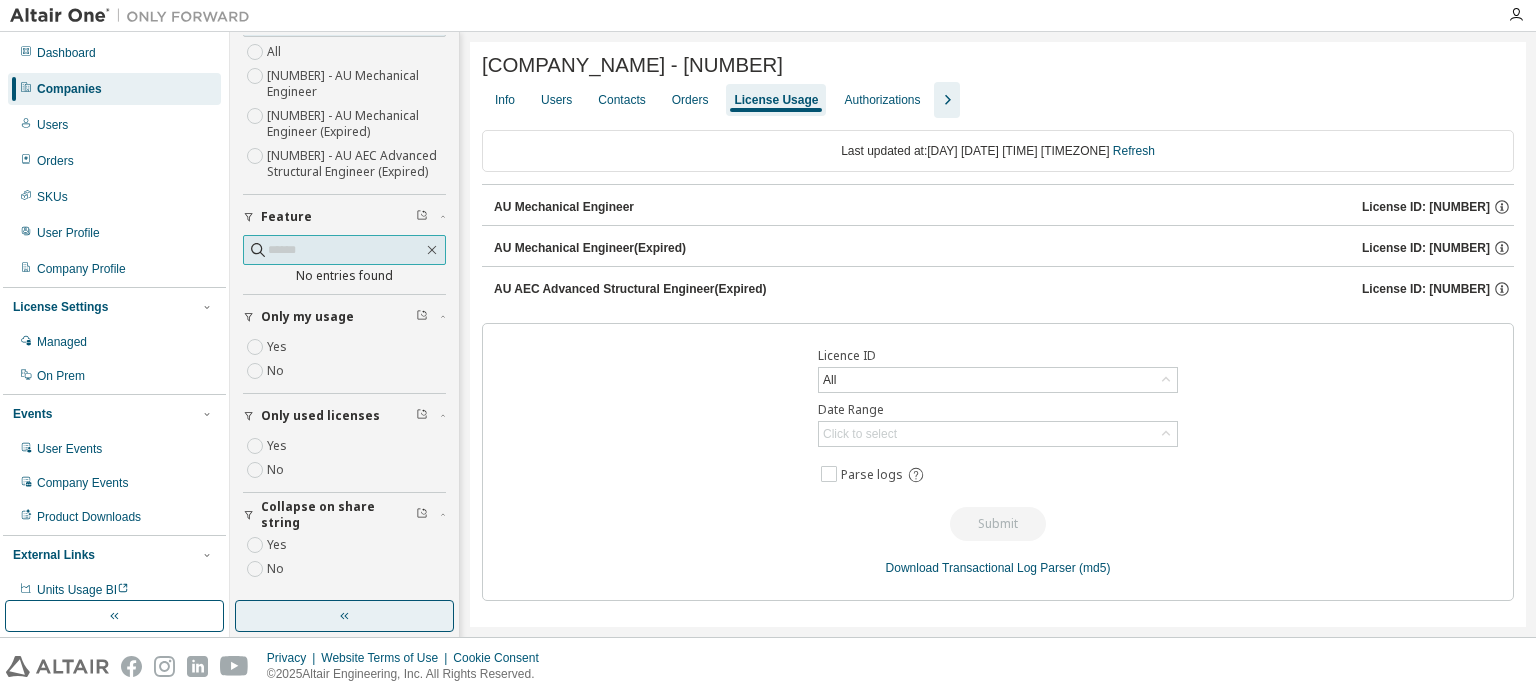 click at bounding box center [432, 250] 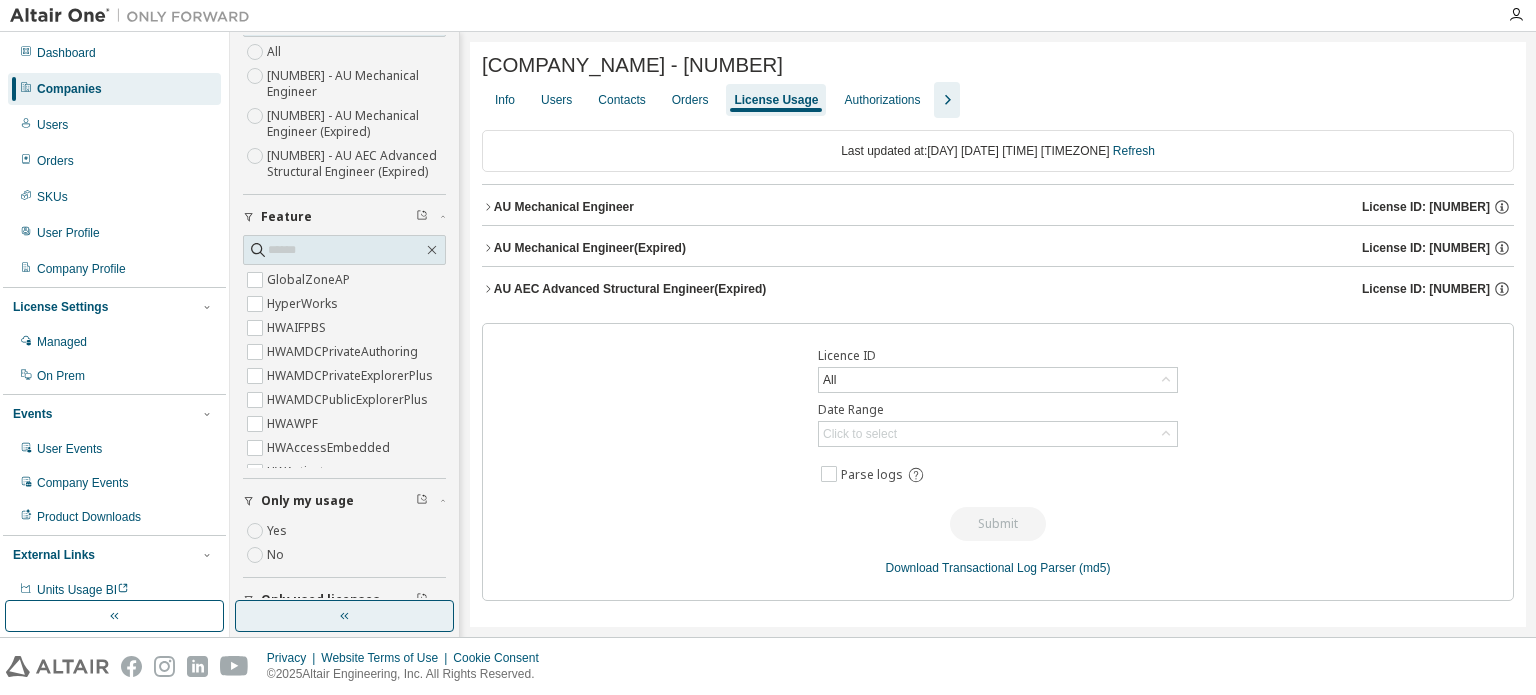 scroll, scrollTop: 319, scrollLeft: 0, axis: vertical 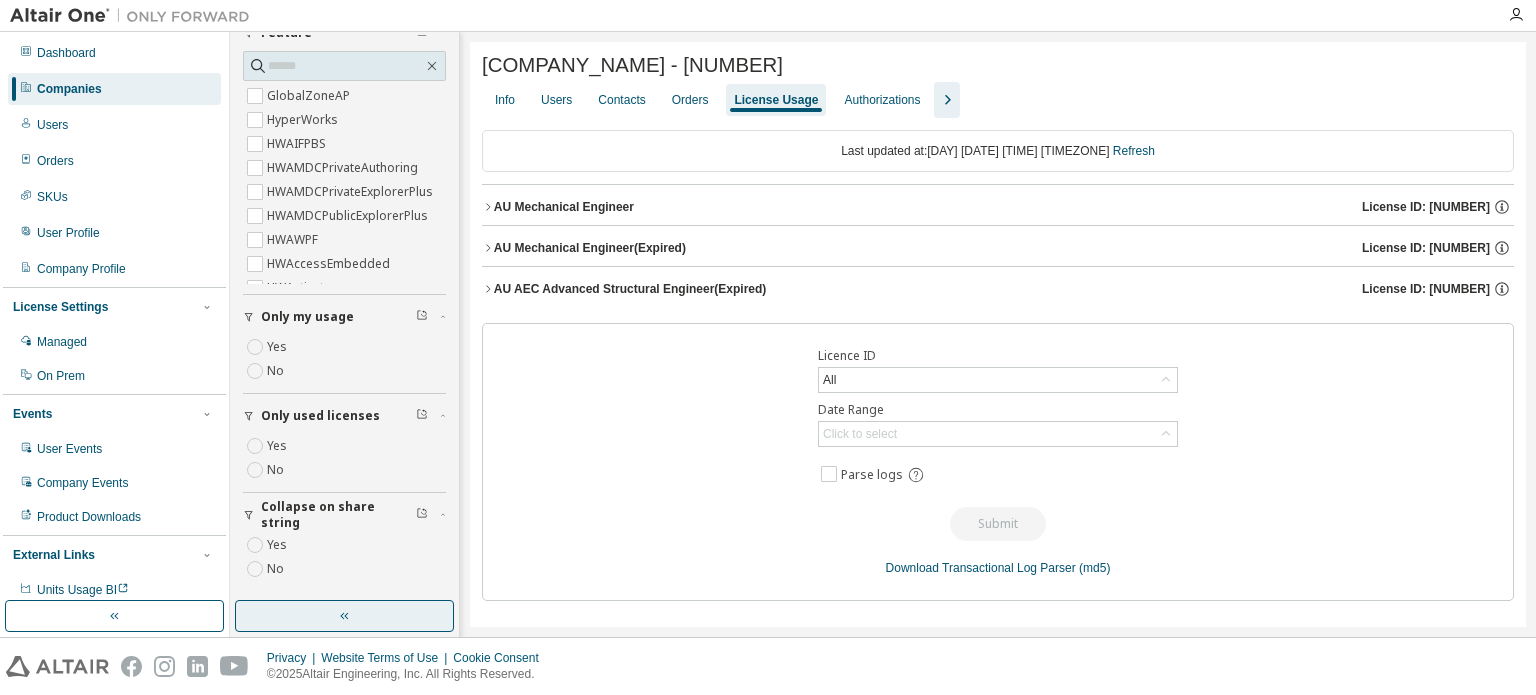 click 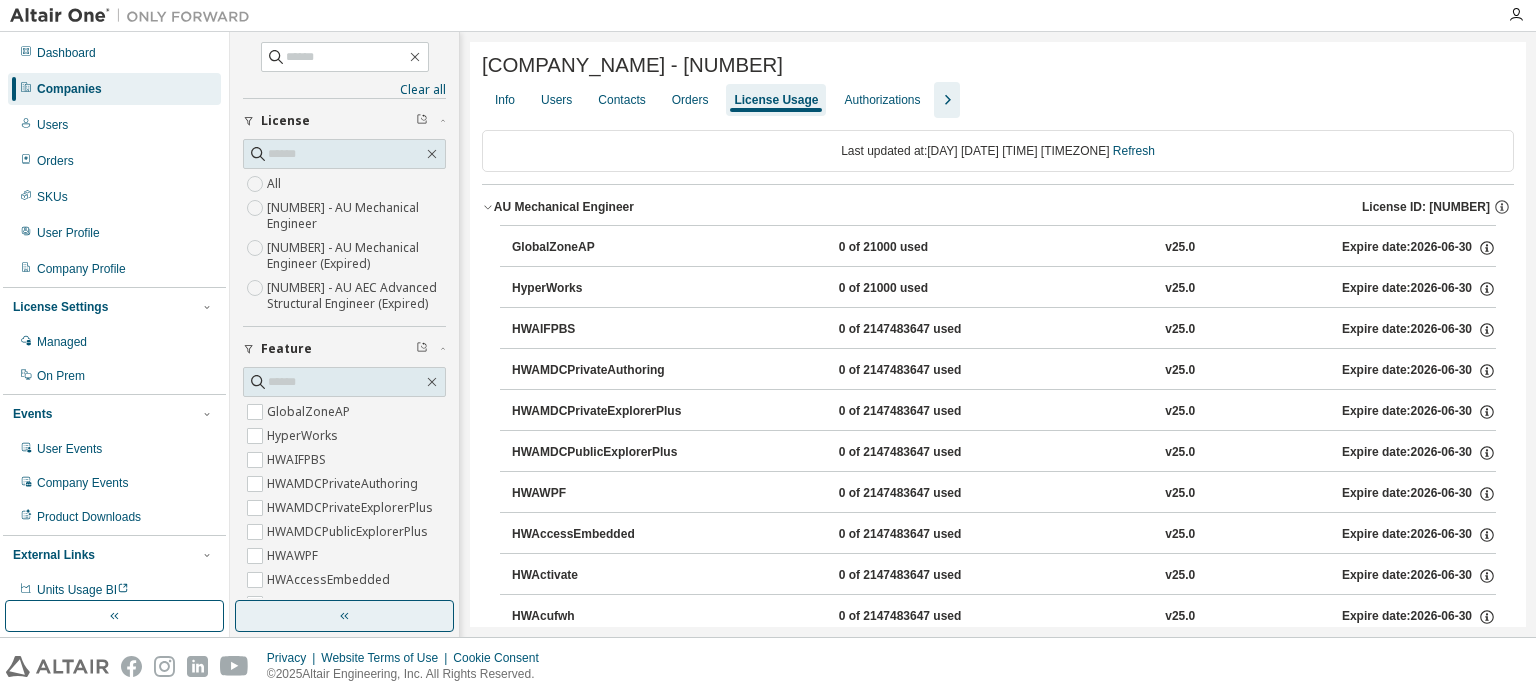 scroll, scrollTop: 0, scrollLeft: 0, axis: both 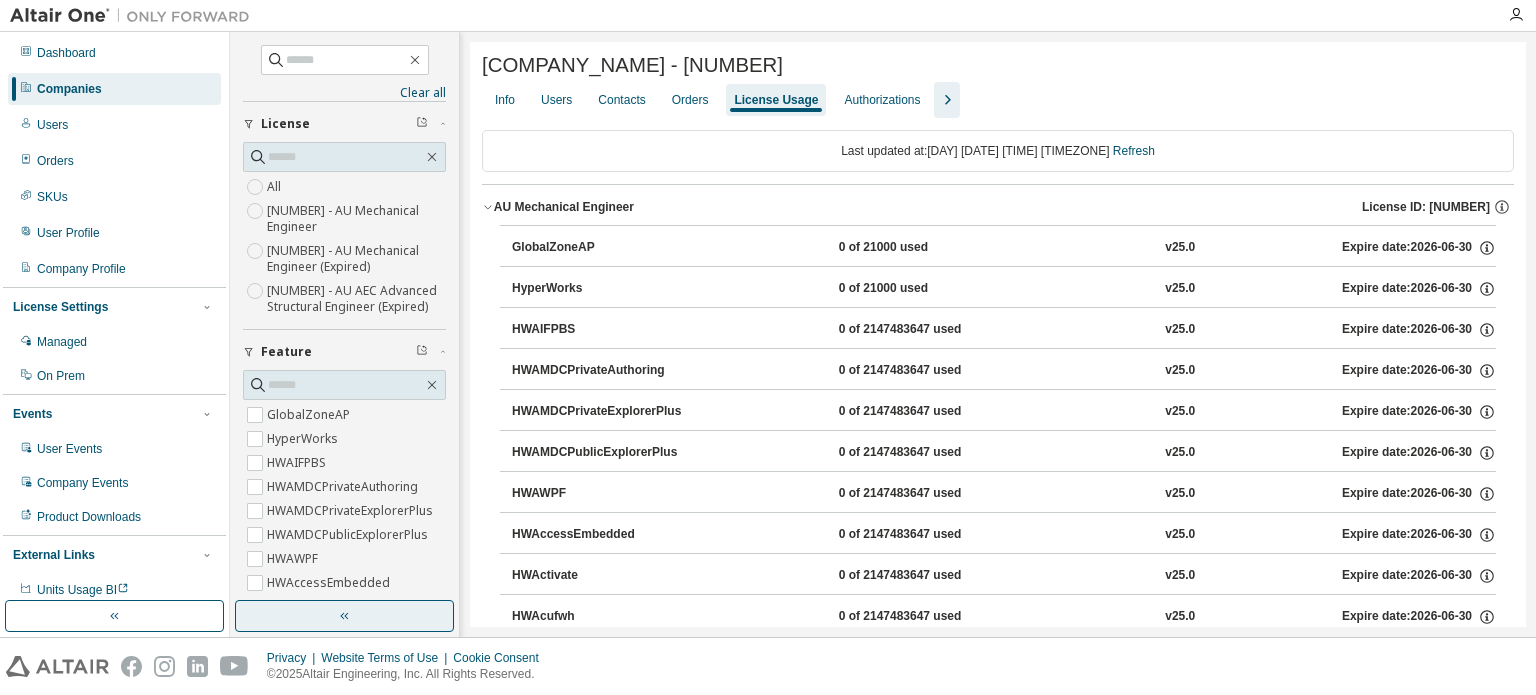 click on "Clear all Collapse on share string Yes No Only used licenses Yes No Only my usage Yes No Feature GlobalZoneAP HyperWorks HWAIFPBS HWAMDCPrivateAuthoring HWAMDCPrivateExplorerPlus HWAMDCPublicExplorerPlus HWAWPF HWAccessEmbedded HWActivate HWAcufwh HWAcusolve HWAcutrace HWAcuview HWAltairBushingModel HWAltairCopilotHyperWorks HWAltairManufacturingSolver HWAltairMfgSolver HWAltairOneDesktop HWAltairOneEnterpriseUser HWAnalyticsPBS HWAnalyticsUser HWAutomate HWAutomationBatch HWBatchMesher HWBatchUtilities HWBatteryDesigner HWBatteryDesignerRVE HWClick2CastGUI HWClick2CastSolver HWClick2ExtrudeCalibSolver HWClick2ExtrudeProcess HWClick2ExtrudeQuenchingSolver HWClick2FormIncrGUI HWClick2FormOneStep HWClick2MoldGUI HWClick2MoldSolver HWCompose HWComposeExeCreation HWConnectMe HWDataManager HWDesignAIGui HWDistributedLoadMapper HWEComputeManager HWEDataManager HWEDisplayManager HWEProcessManager HWEProcessManagerApp HWEResultsManager HWESAComp HWESimulationManager HWEmbedBasic HWEmbedCodeGen HWEmbedDigitalPower All" at bounding box center [344, 316] 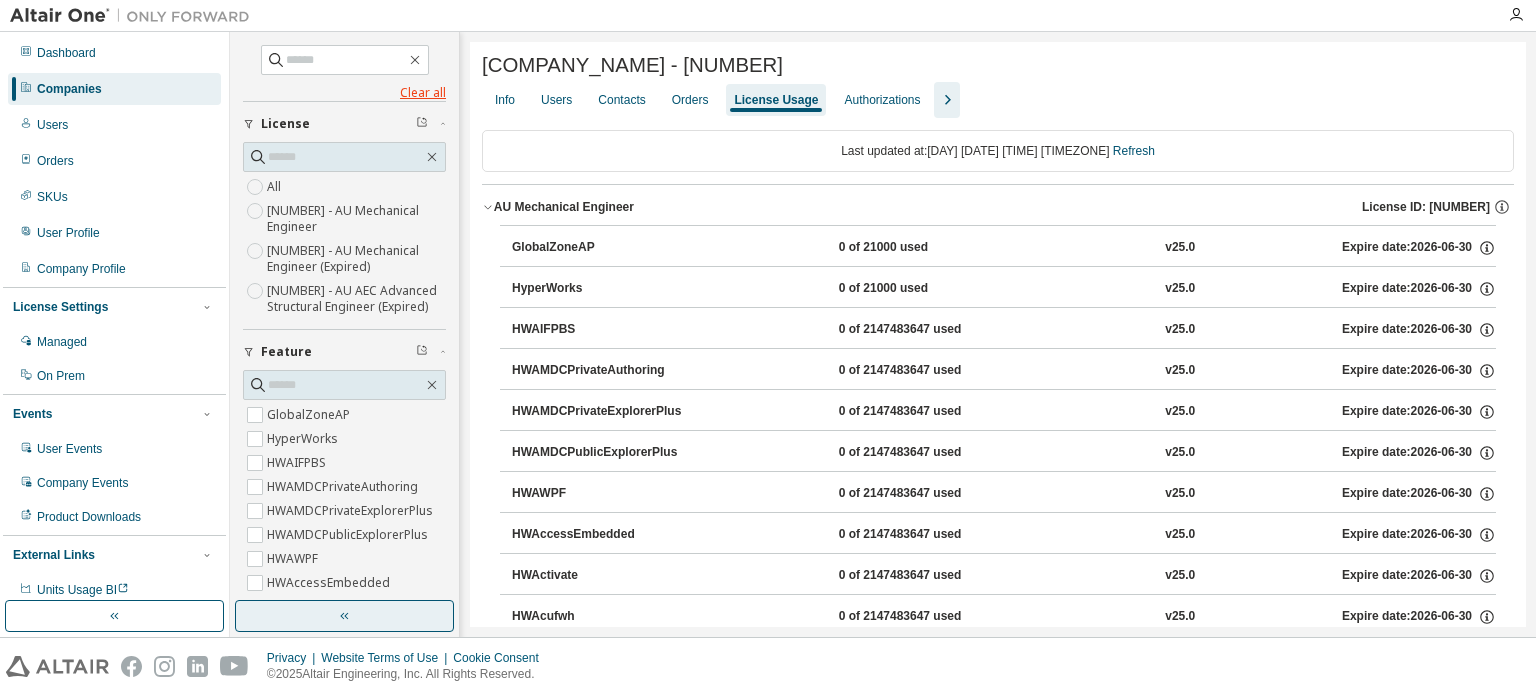 click on "Clear all" at bounding box center [344, 93] 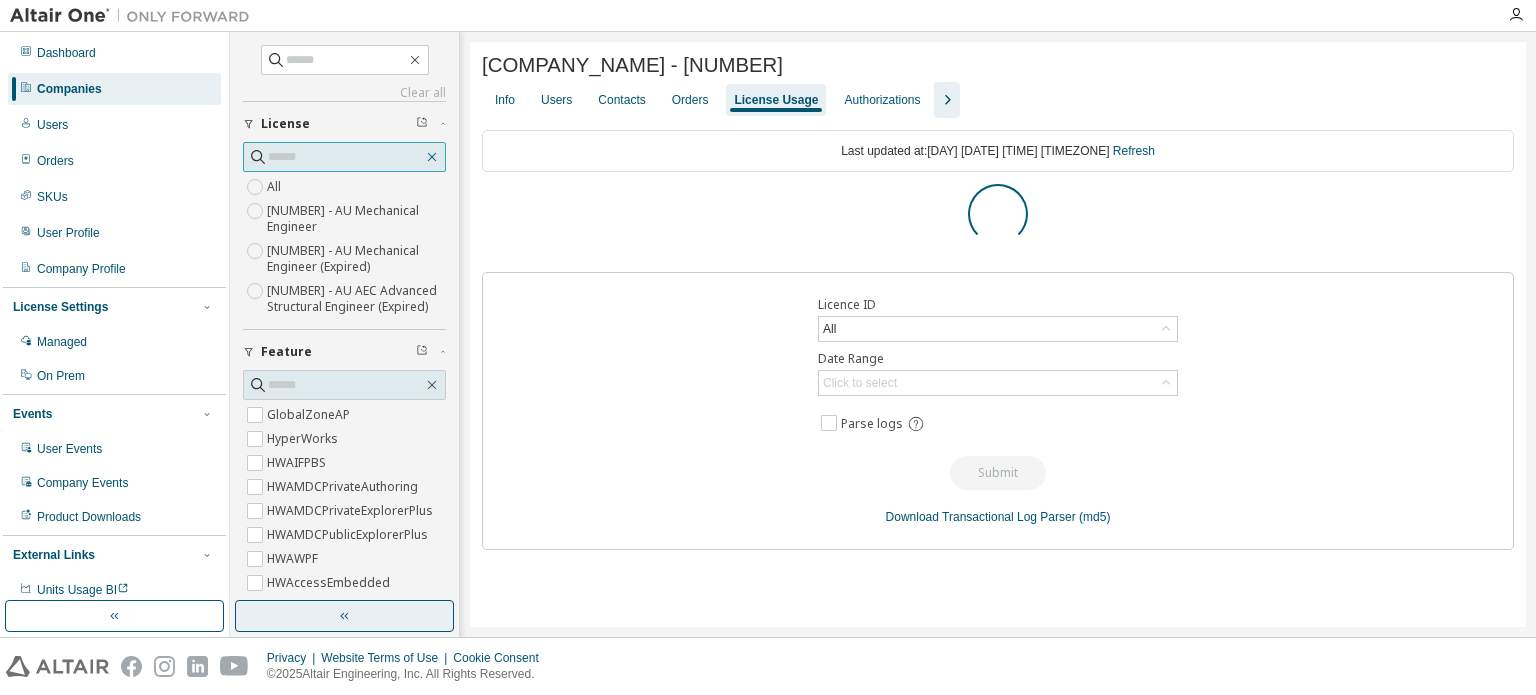 click 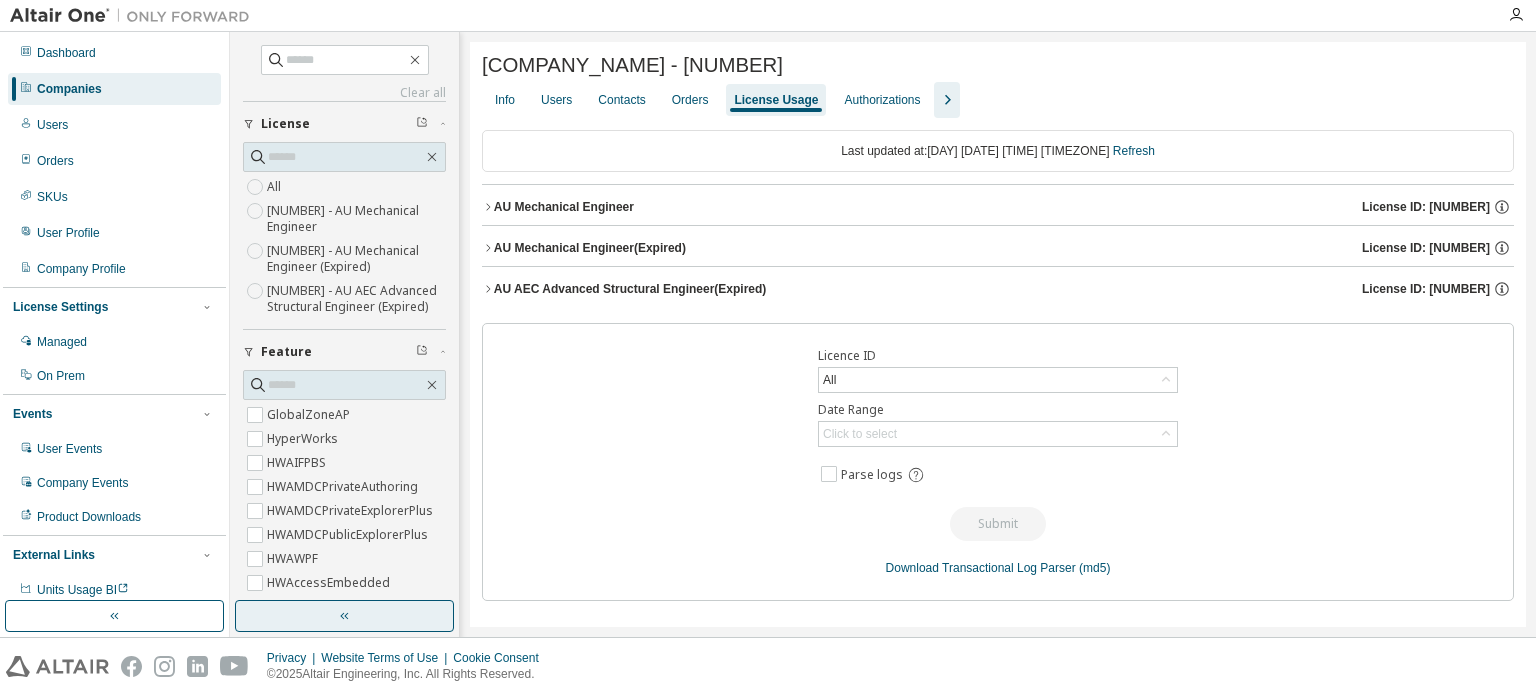 click on "AU Mechanical Engineer" at bounding box center [564, 207] 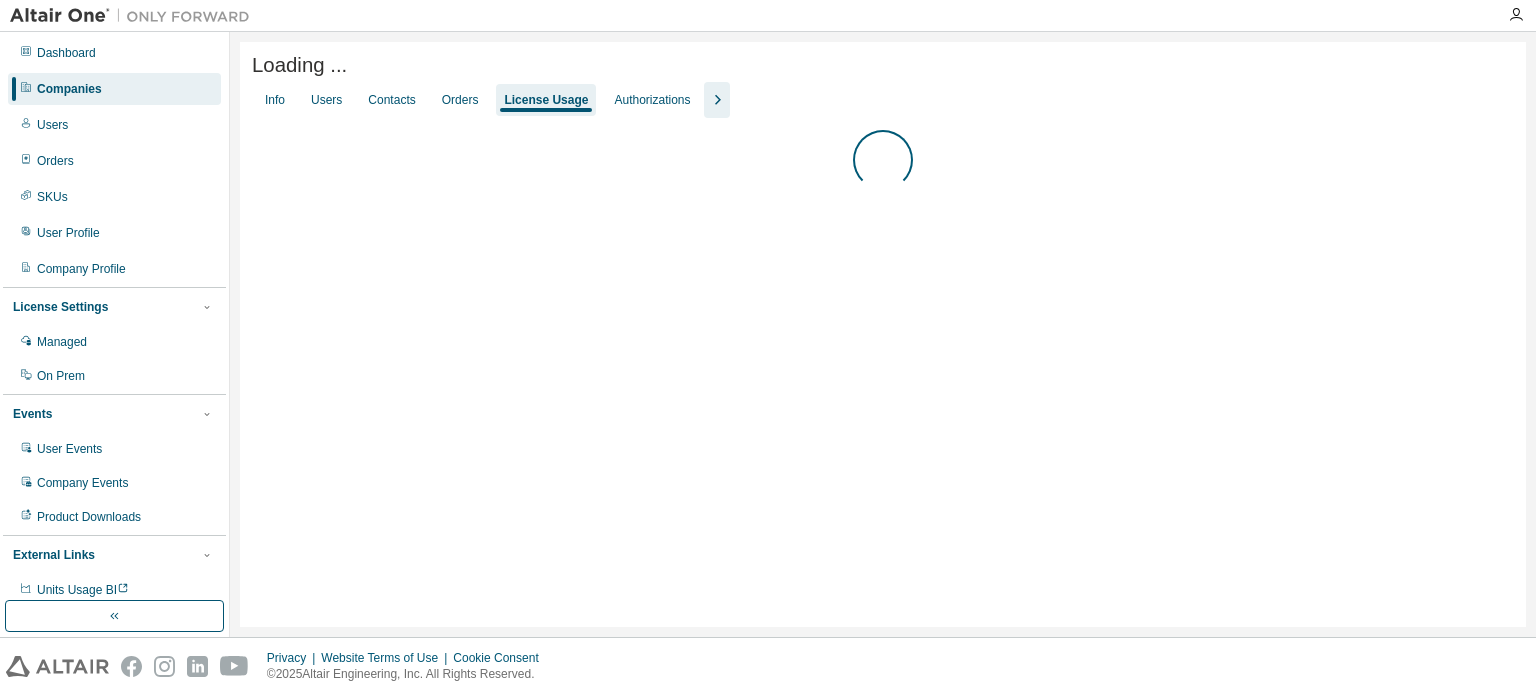 scroll, scrollTop: 0, scrollLeft: 0, axis: both 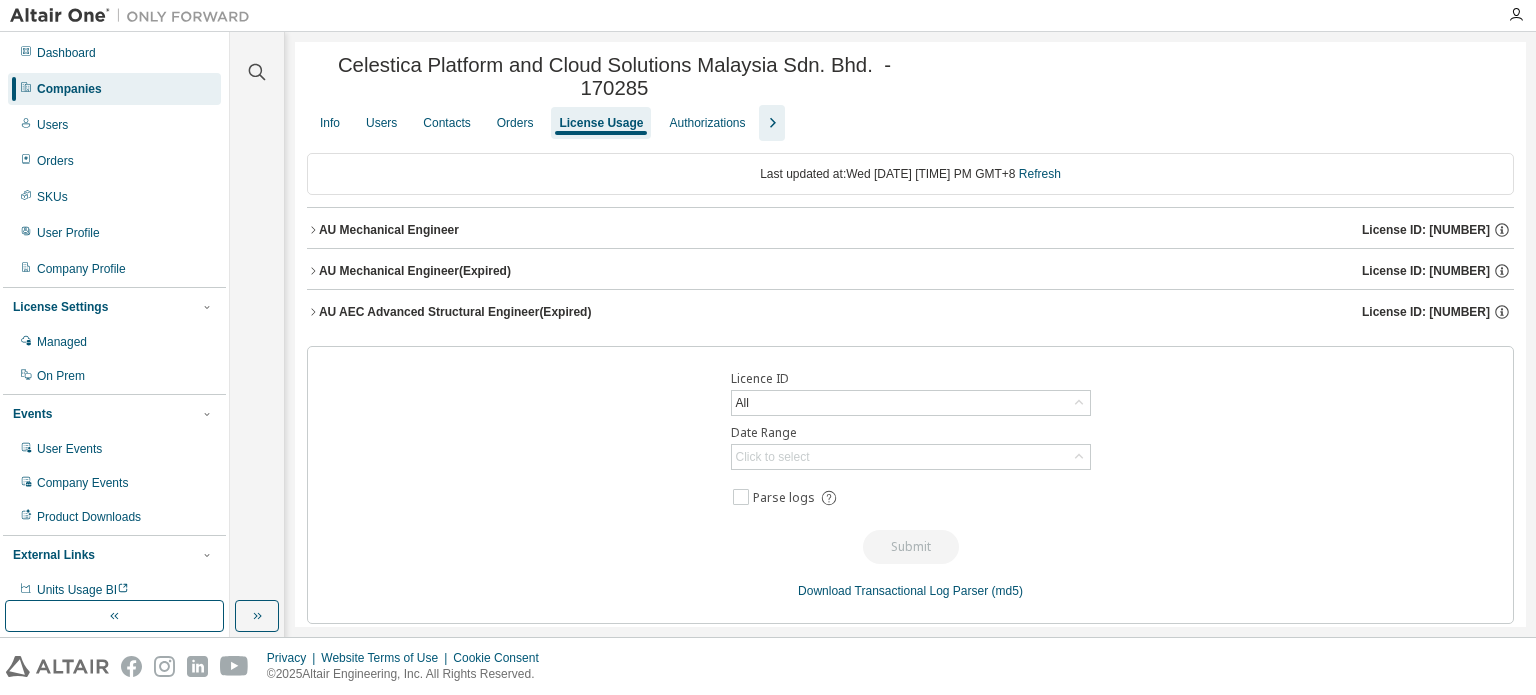click on "AU Mechanical Engineer License ID: [NUMBER]" at bounding box center [910, 230] 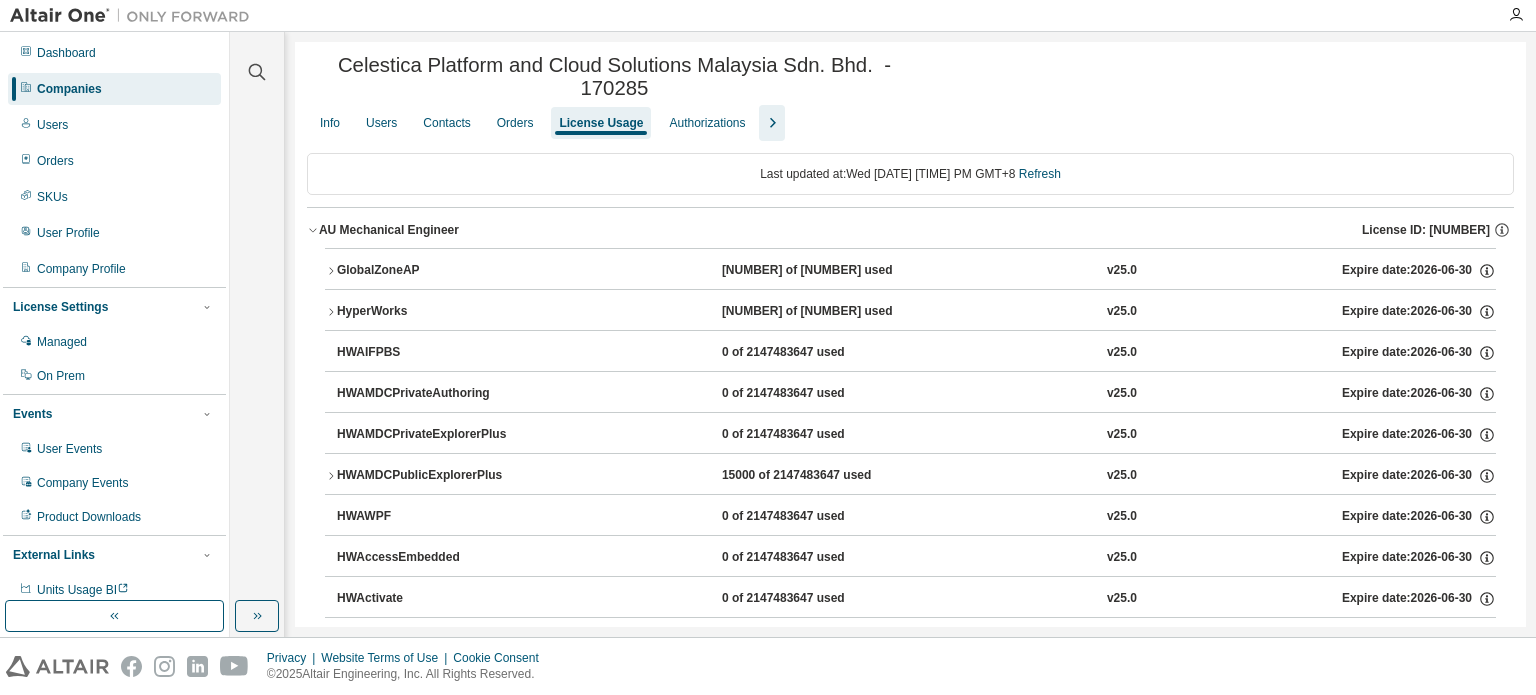click on "HyperWorks [NUMBER] of [NUMBER] used v25.0 Expire date:  [DATE]" at bounding box center (910, 312) 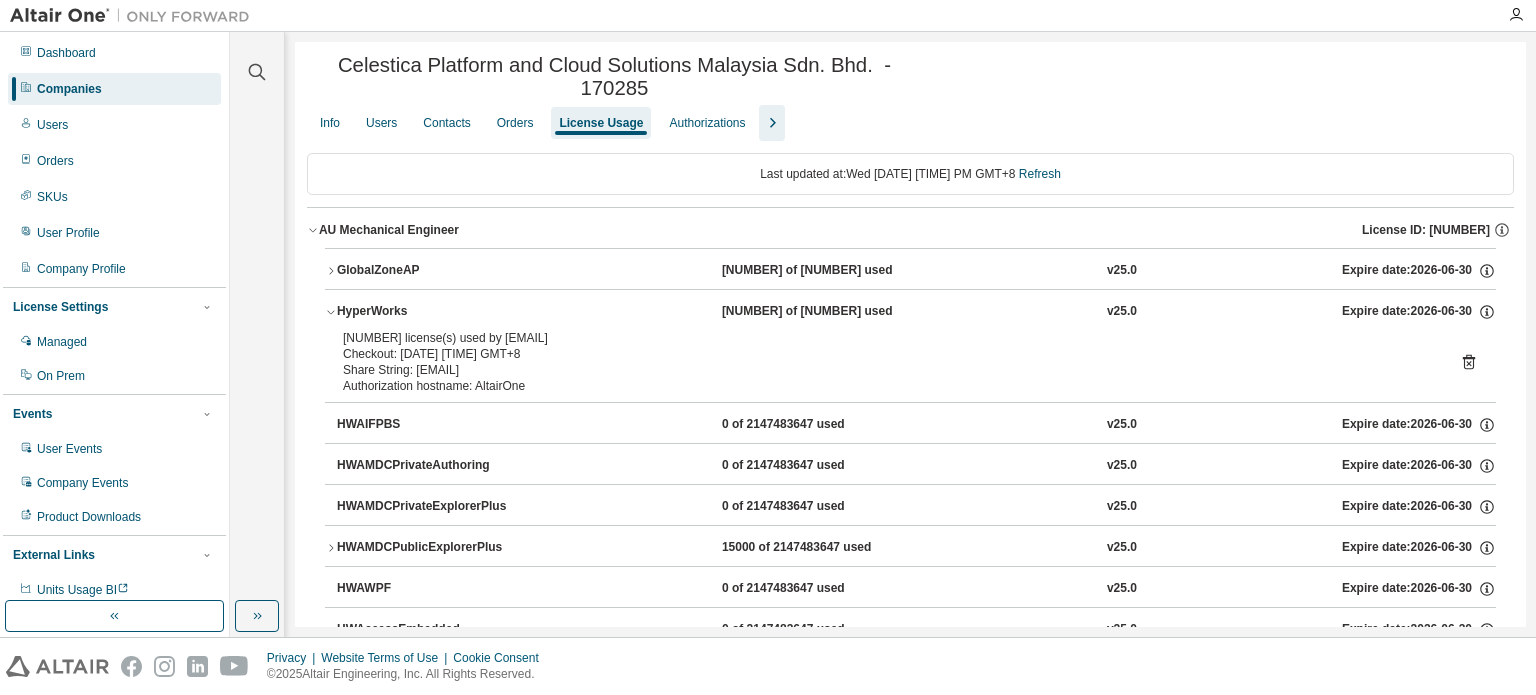click on "GlobalZoneAP 15000 of 21000 used v25.0 Expire date:  2026-06-30 HyperWorks 15000 of 21000 used v25.0 Expire date:  2026-06-30 15000 license(s) used by amalasrolc97006@license-altairone-com Checkout: 2025-08-06 15:00 GMT+8 Share String: amalasrolc97006:amdc-web Authorization hostname: AltairOne HWAIFPBS 0 of 2147483647 used v25.0 Expire date:  2026-06-30 HWAMDCPrivateAuthoring 0 of 2147483647 used v25.0 Expire date:  2026-06-30 HWAMDCPrivateExplorerPlus 0 of 2147483647 used v25.0 Expire date:  2026-06-30 HWAMDCPublicExplorerPlus 15000 of 2147483647 used v25.0 Expire date:  2026-06-30 HWAWPF 0 of 2147483647 used v25.0 Expire date:  2026-06-30 HWAccessEmbedded 0 of 2147483647 used v25.0 Expire date:  2026-06-30 HWActivate 0 of 2147483647 used v25.0 Expire date:  2026-06-30 HWAcufwh 0 of 2147483647 used v25.0 Expire date:  2026-06-30 HWAcusolve 0 of 2147483647 used v25.0 Expire date:  2026-06-30 HWAcutrace 0 of 2147483647 used v25.0 Expire date:  2026-06-30 HWAcuview 0 of 2147483647 used v25.0 Expire date:  v25.0" at bounding box center (910, 4613) 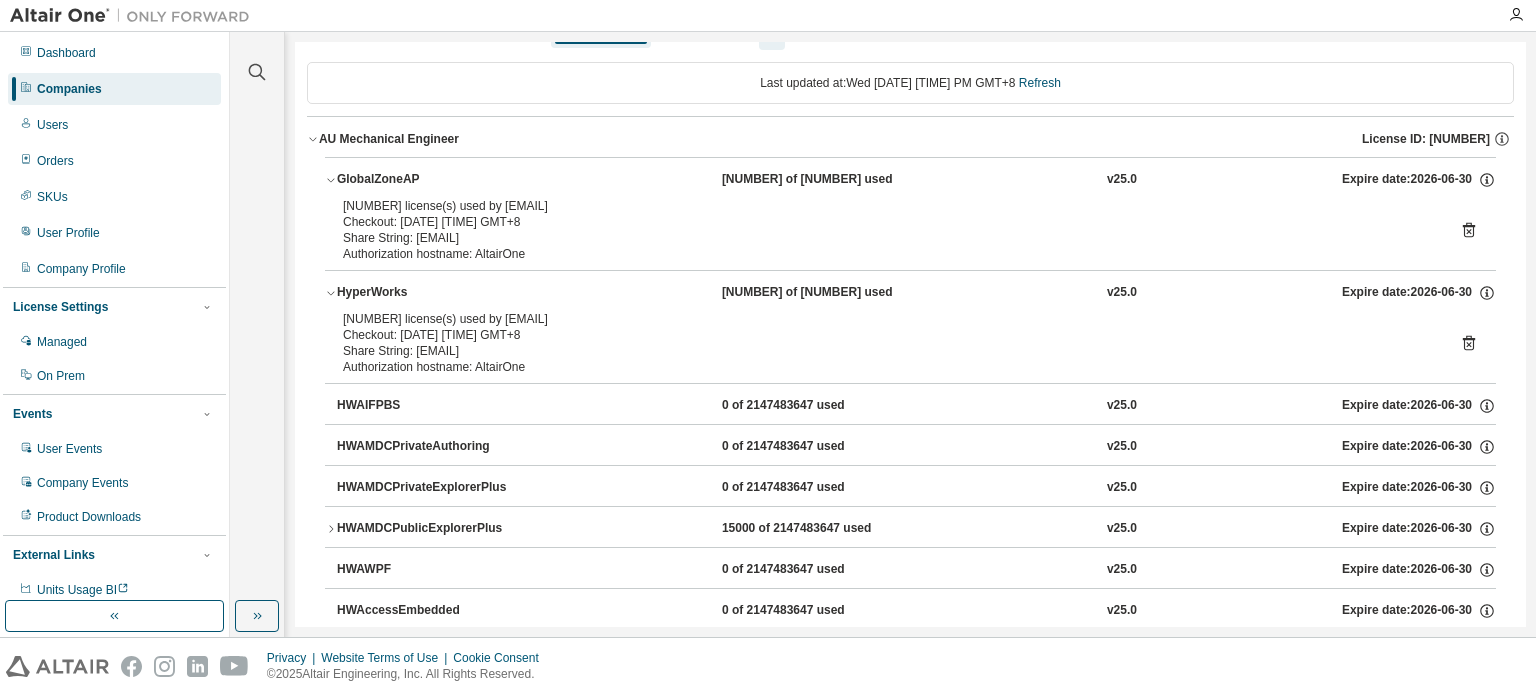 scroll, scrollTop: 200, scrollLeft: 0, axis: vertical 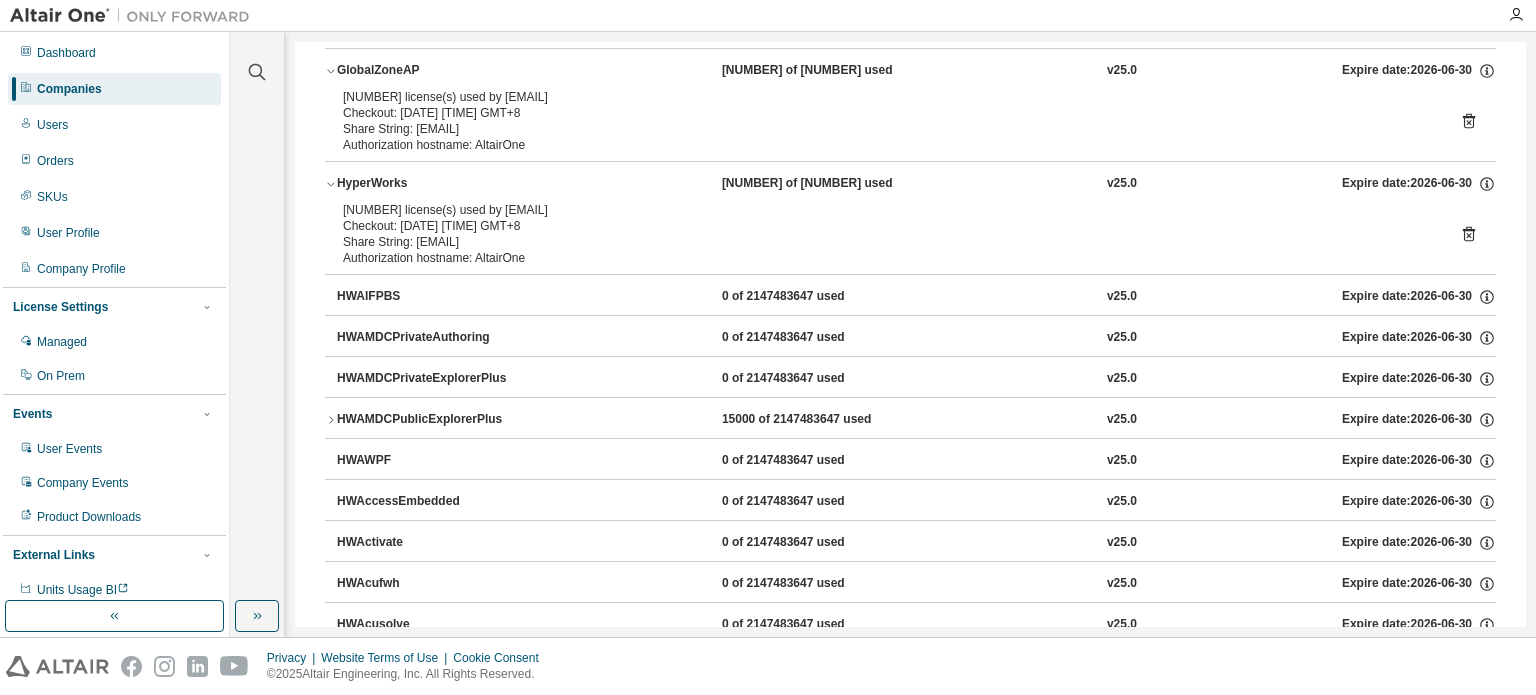 click 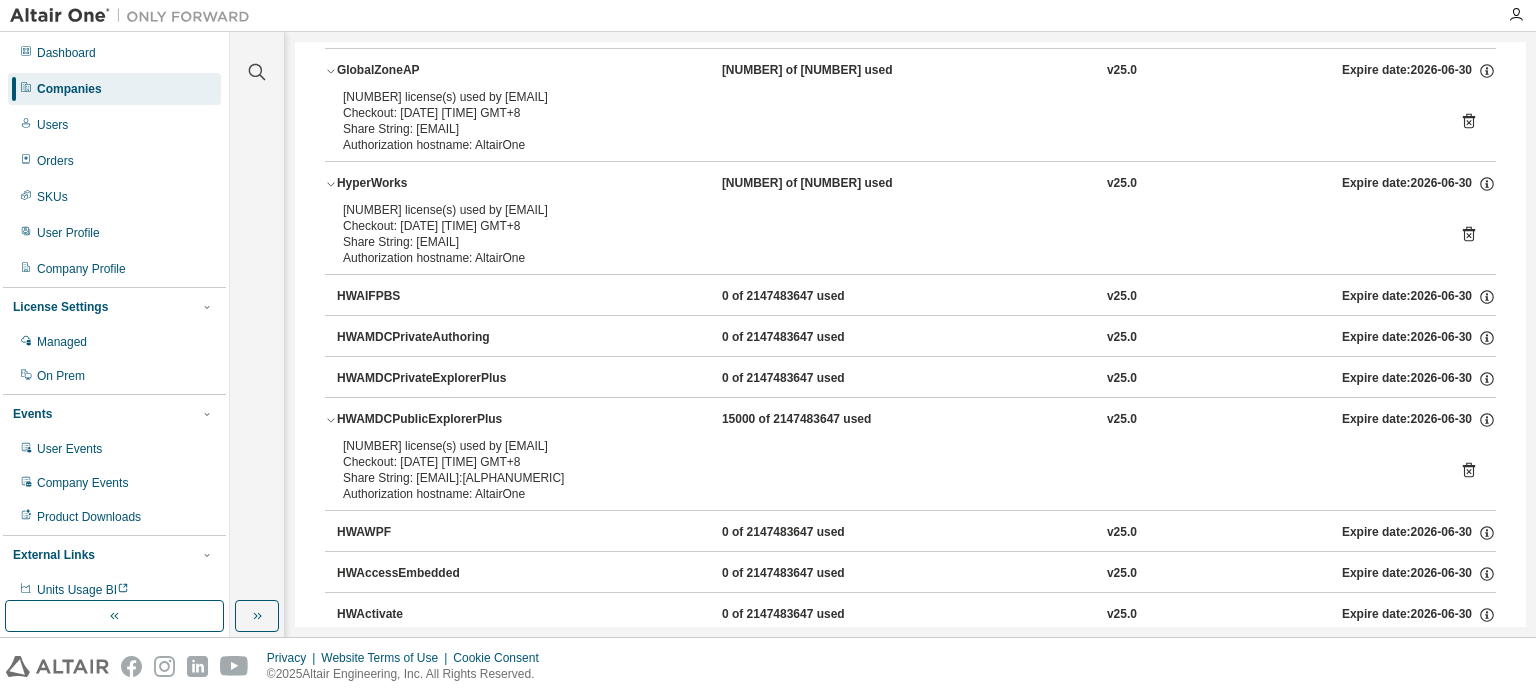click 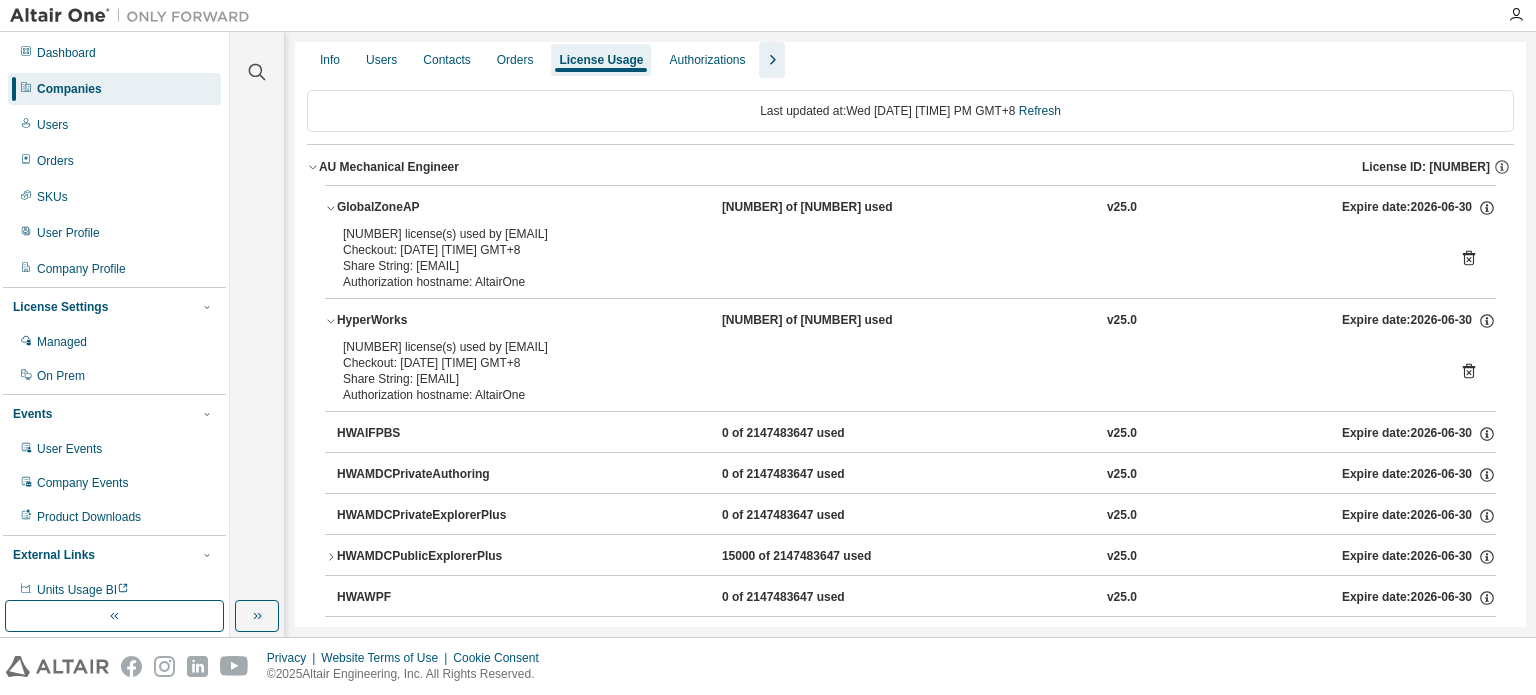 scroll, scrollTop: 0, scrollLeft: 0, axis: both 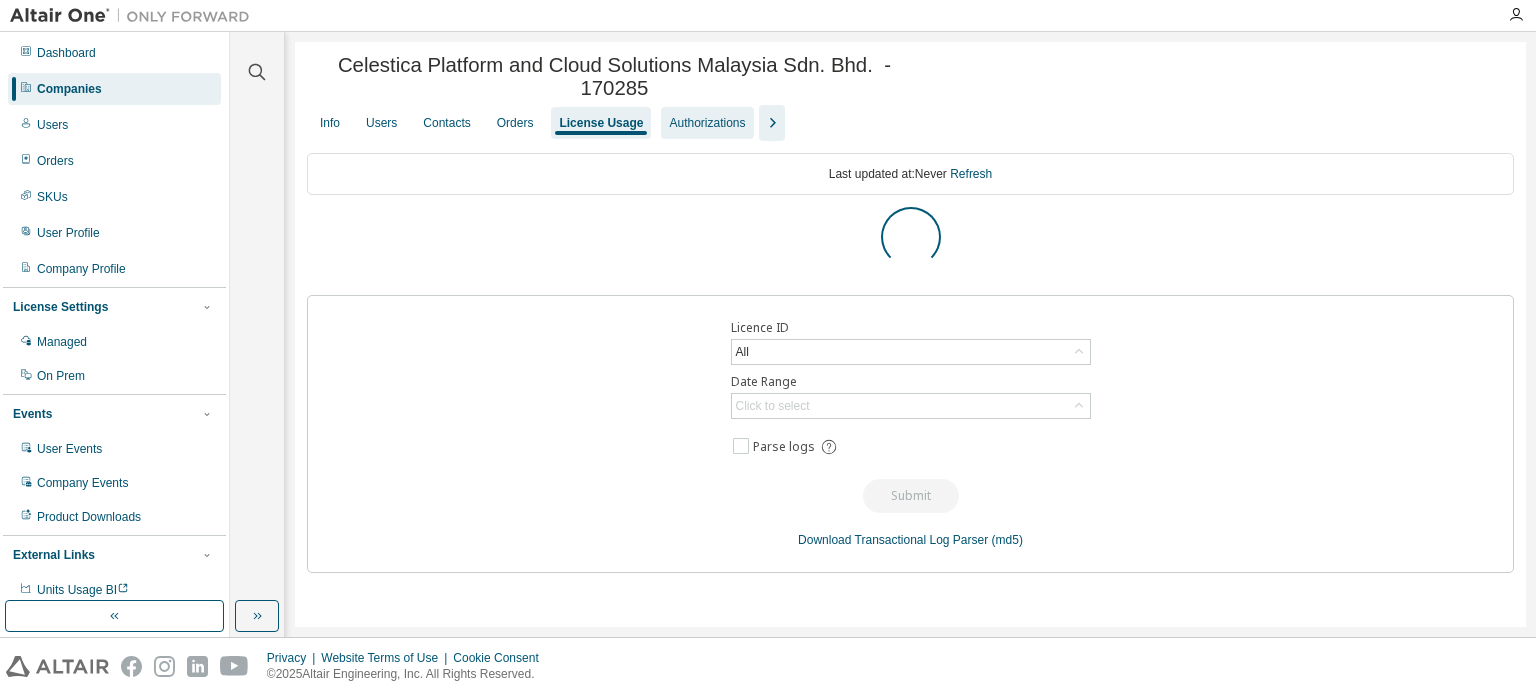 click on "Authorizations" at bounding box center (707, 123) 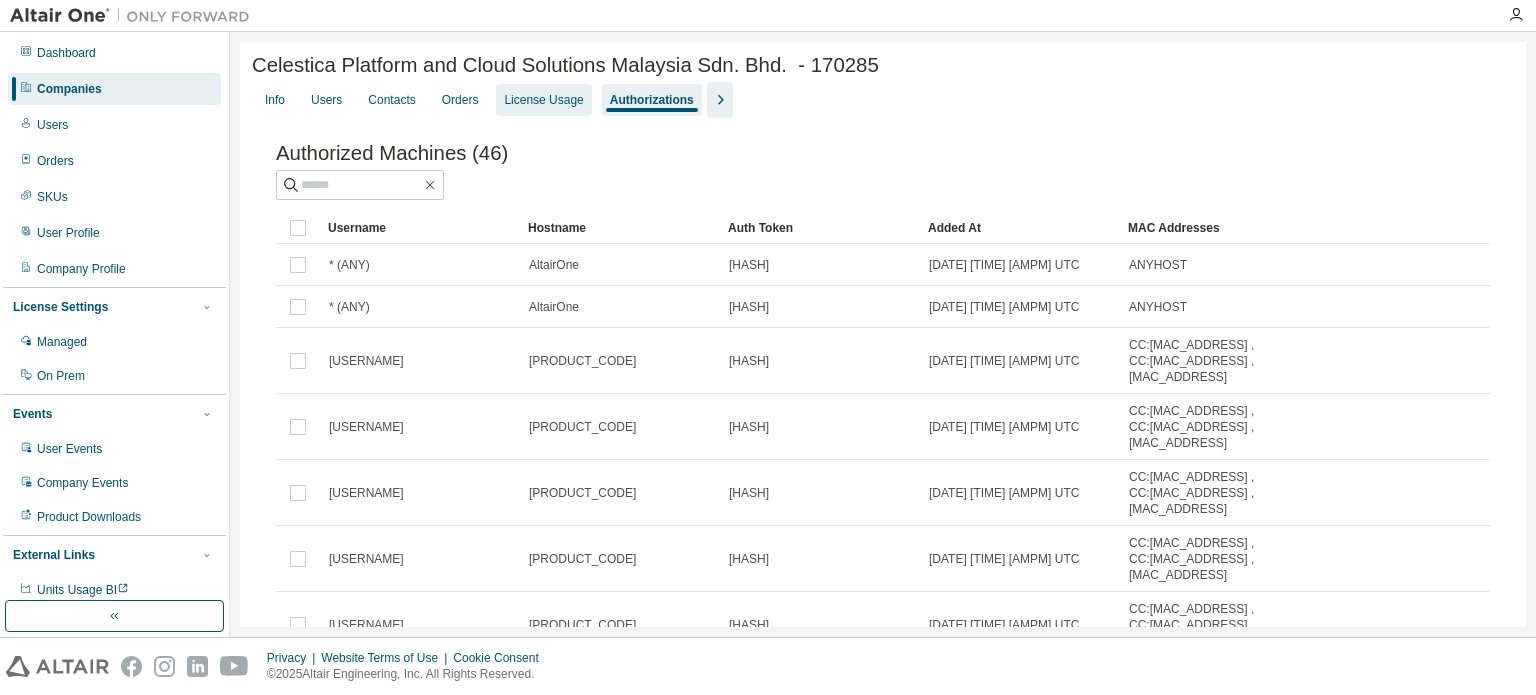 click on "License Usage" at bounding box center (543, 100) 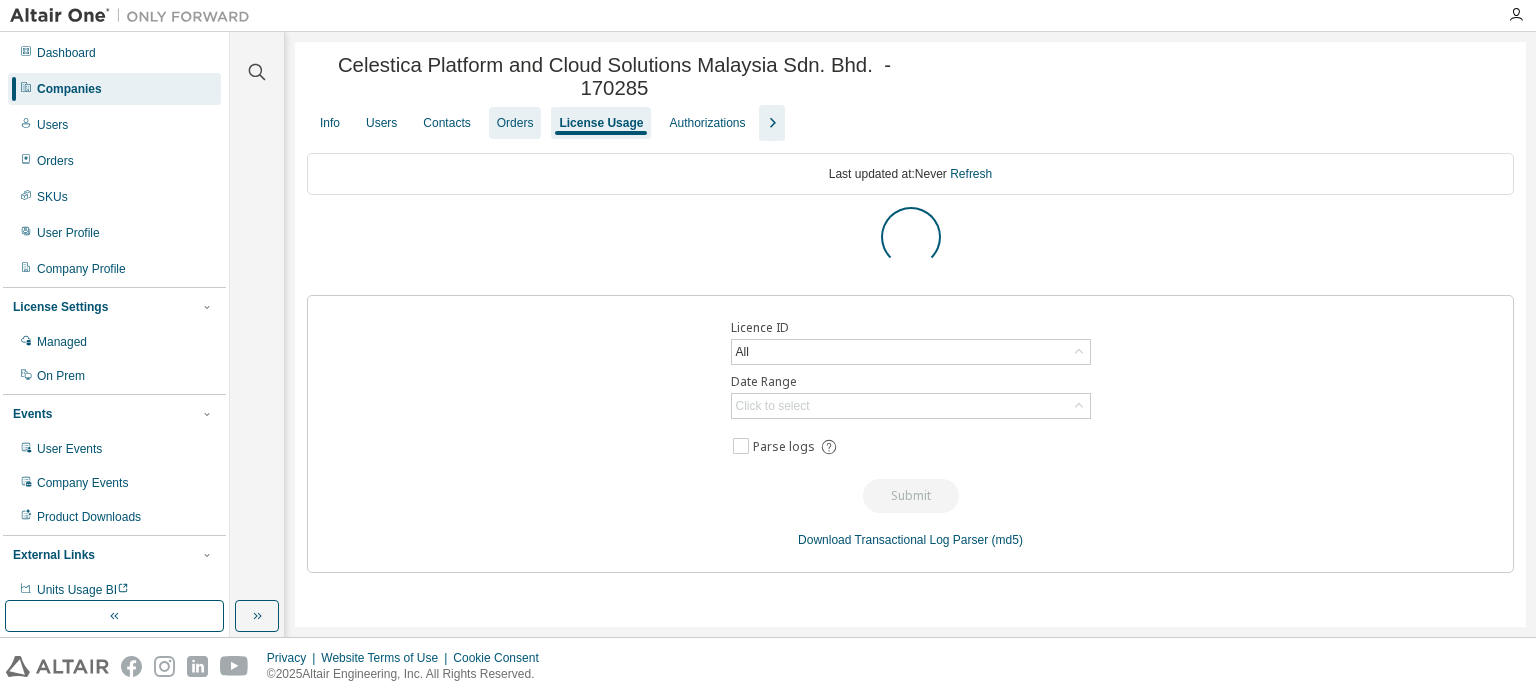click on "Orders" at bounding box center [515, 123] 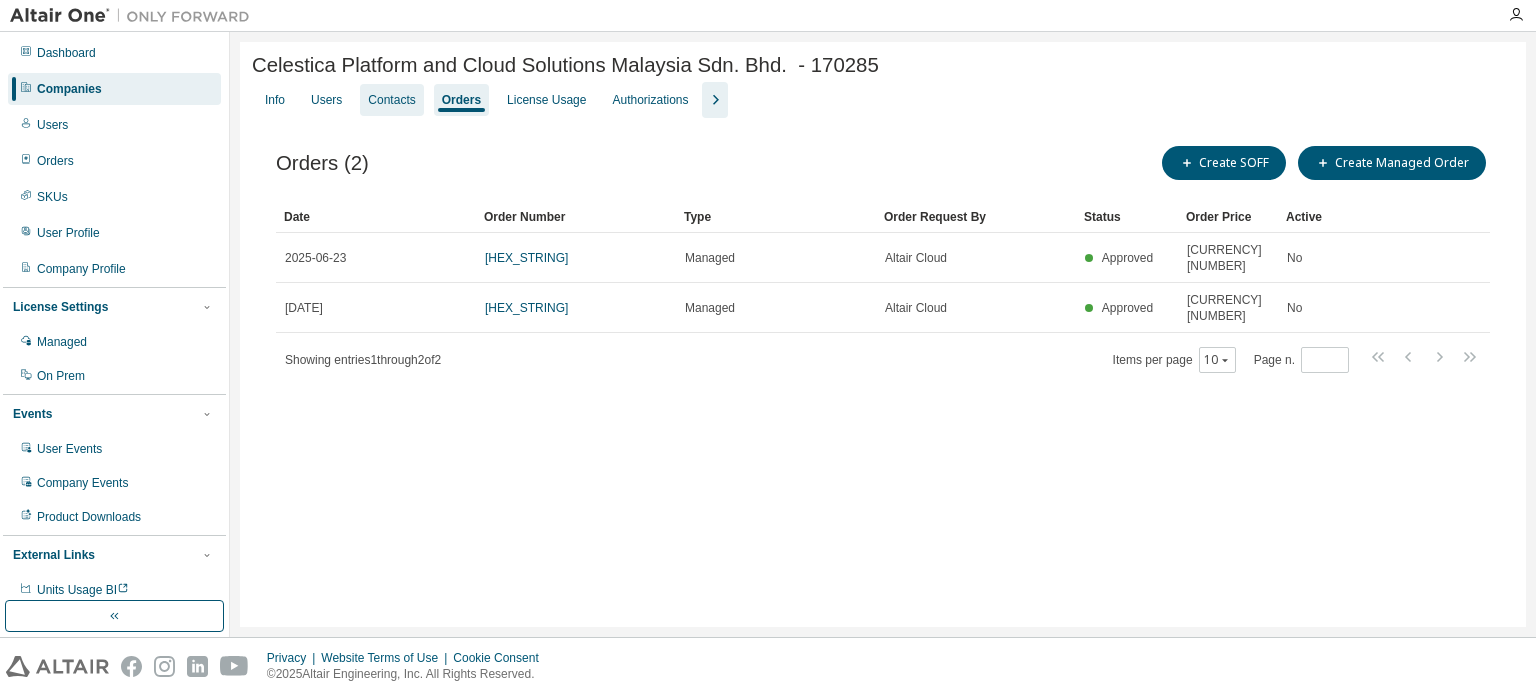 click on "Contacts" at bounding box center (391, 100) 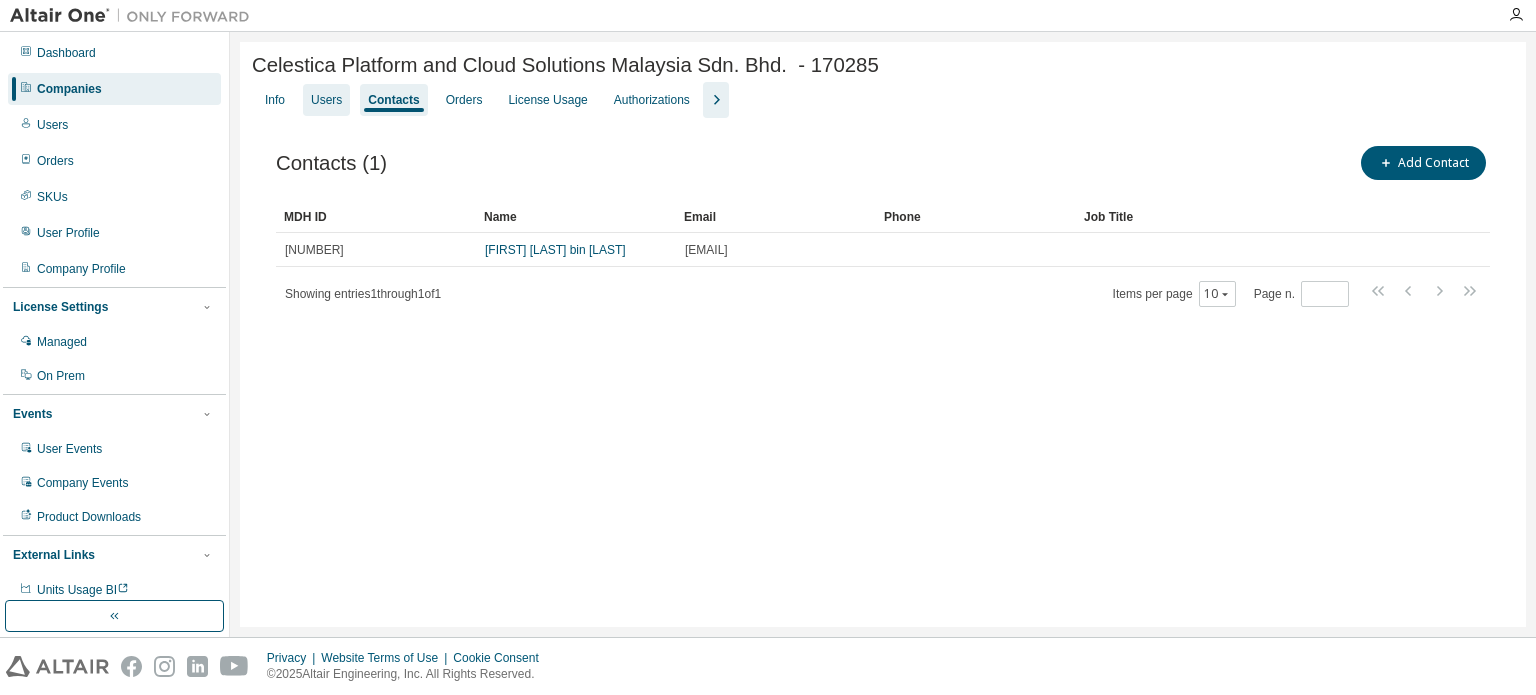 click on "Users" at bounding box center (326, 100) 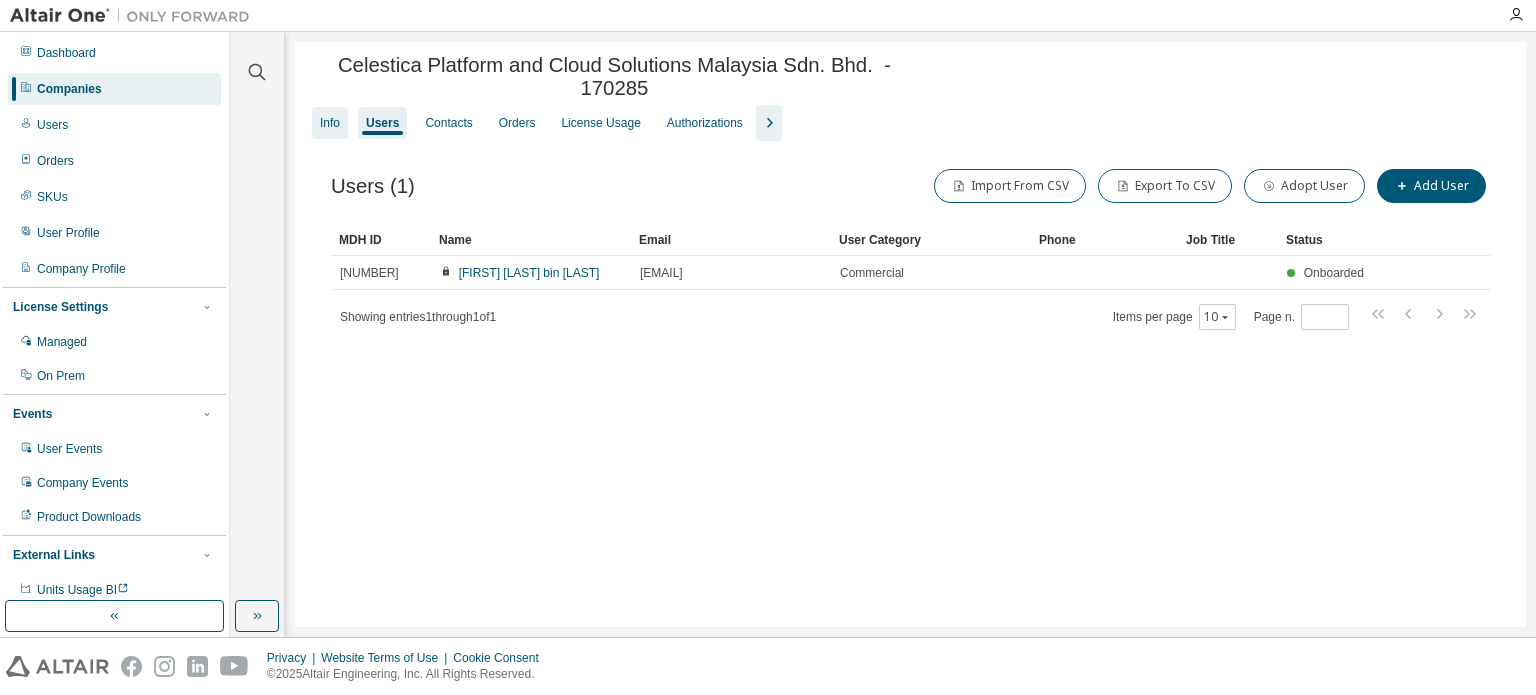 click on "Info" at bounding box center [330, 123] 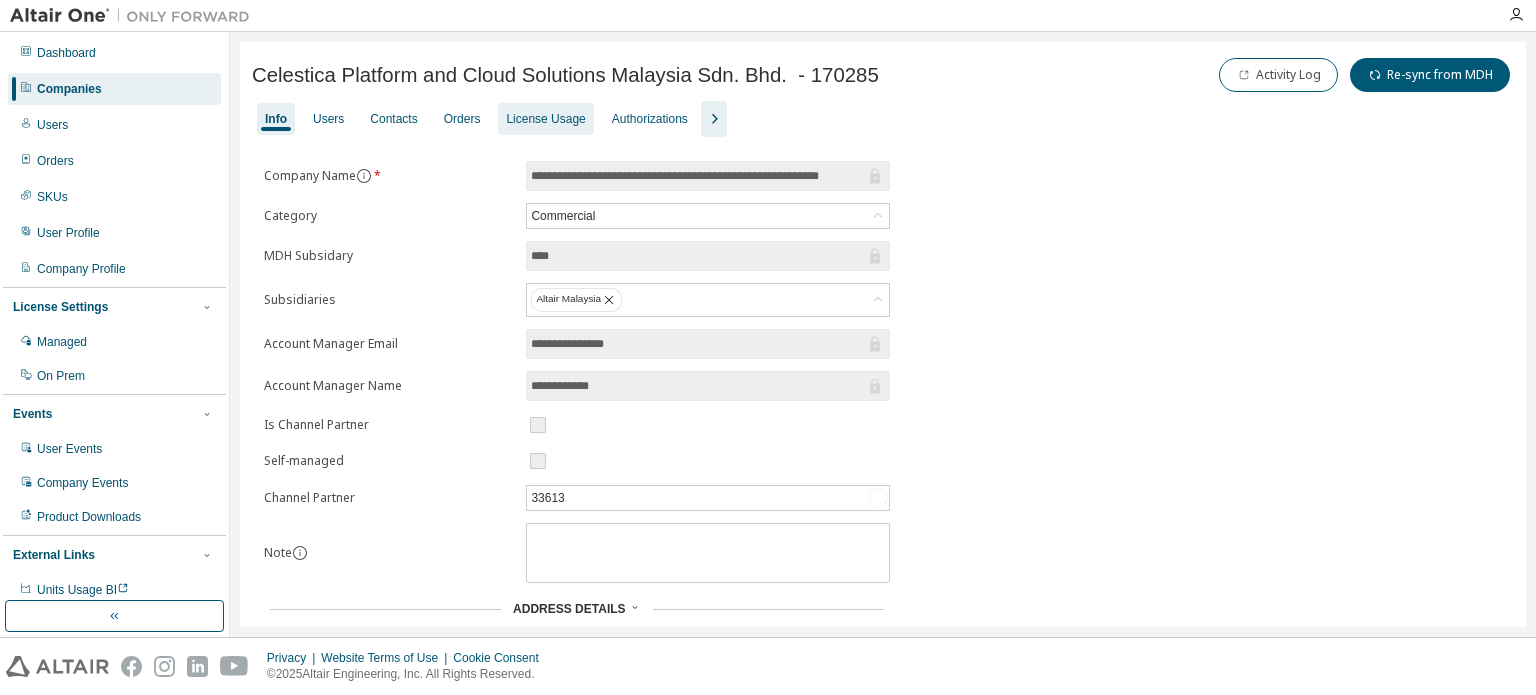 click on "License Usage" at bounding box center (545, 119) 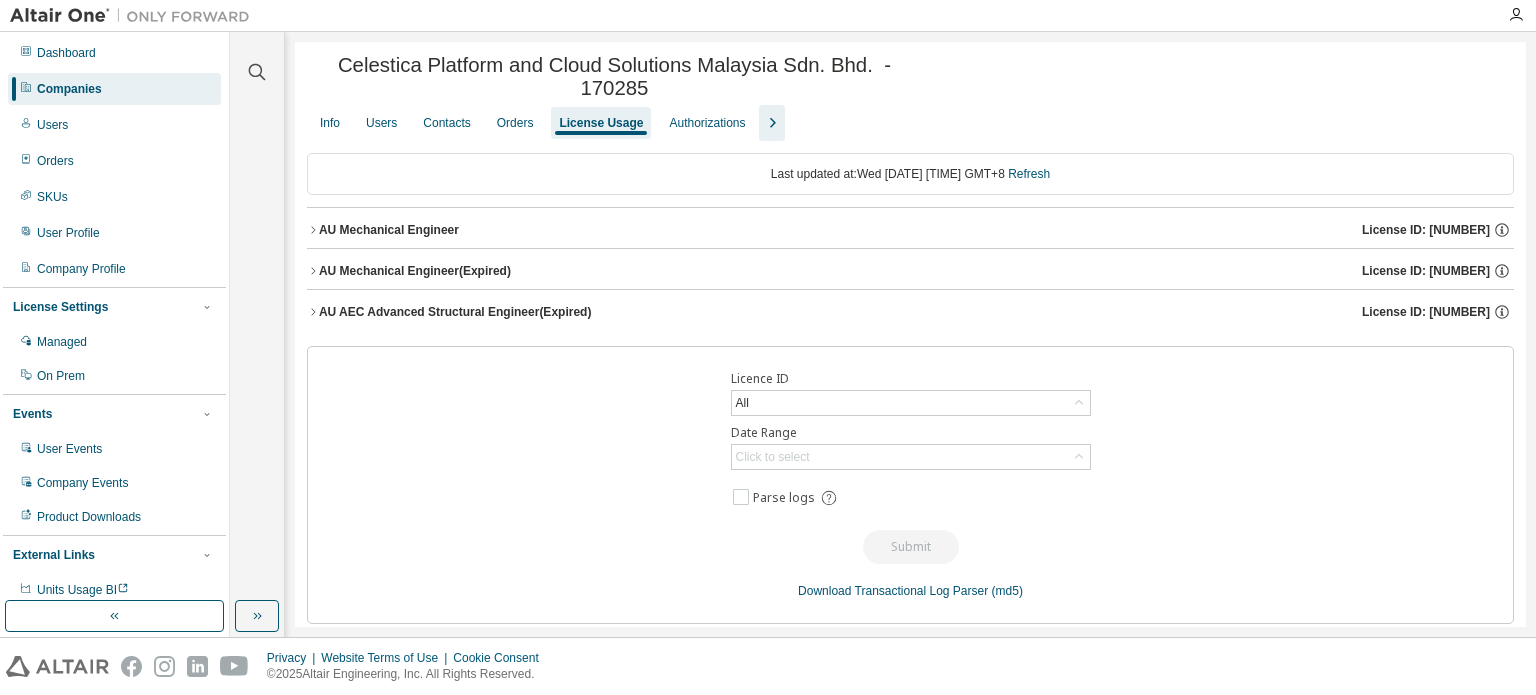 click 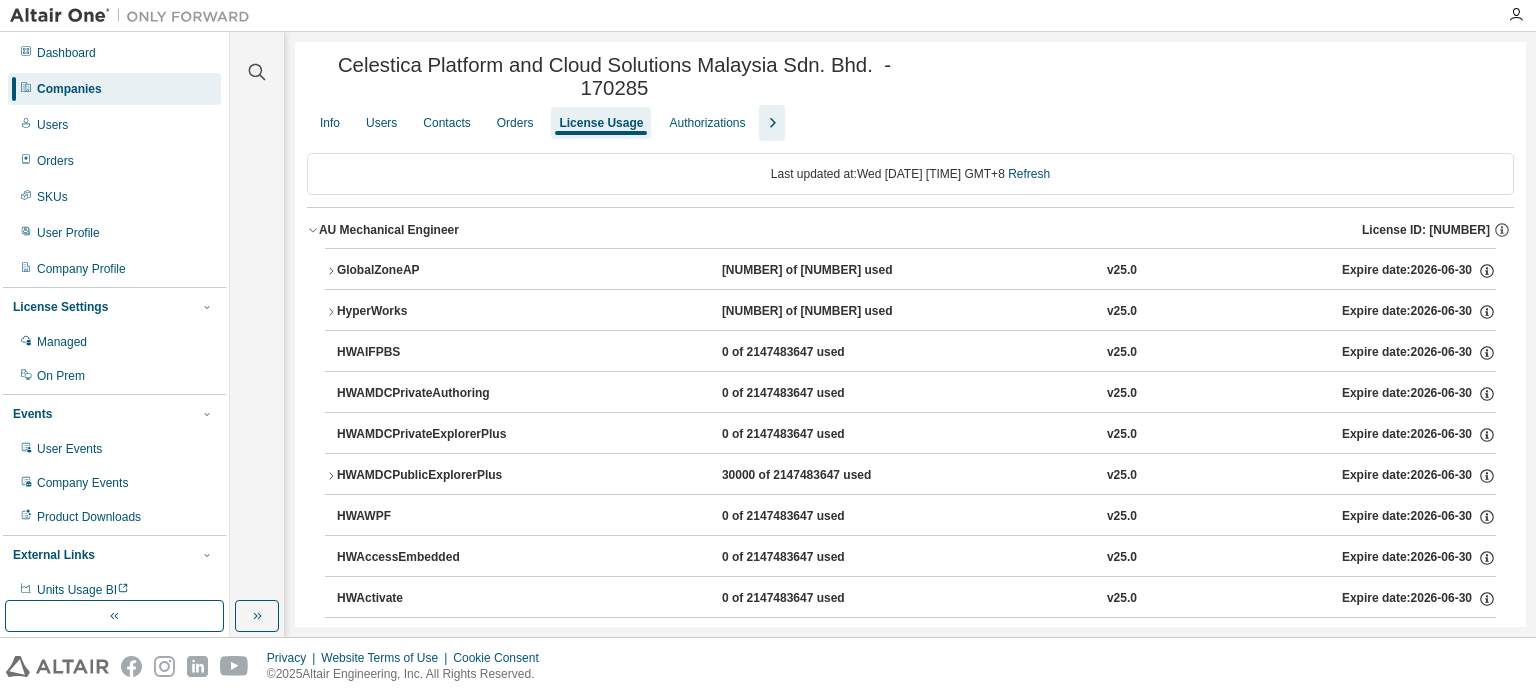 click 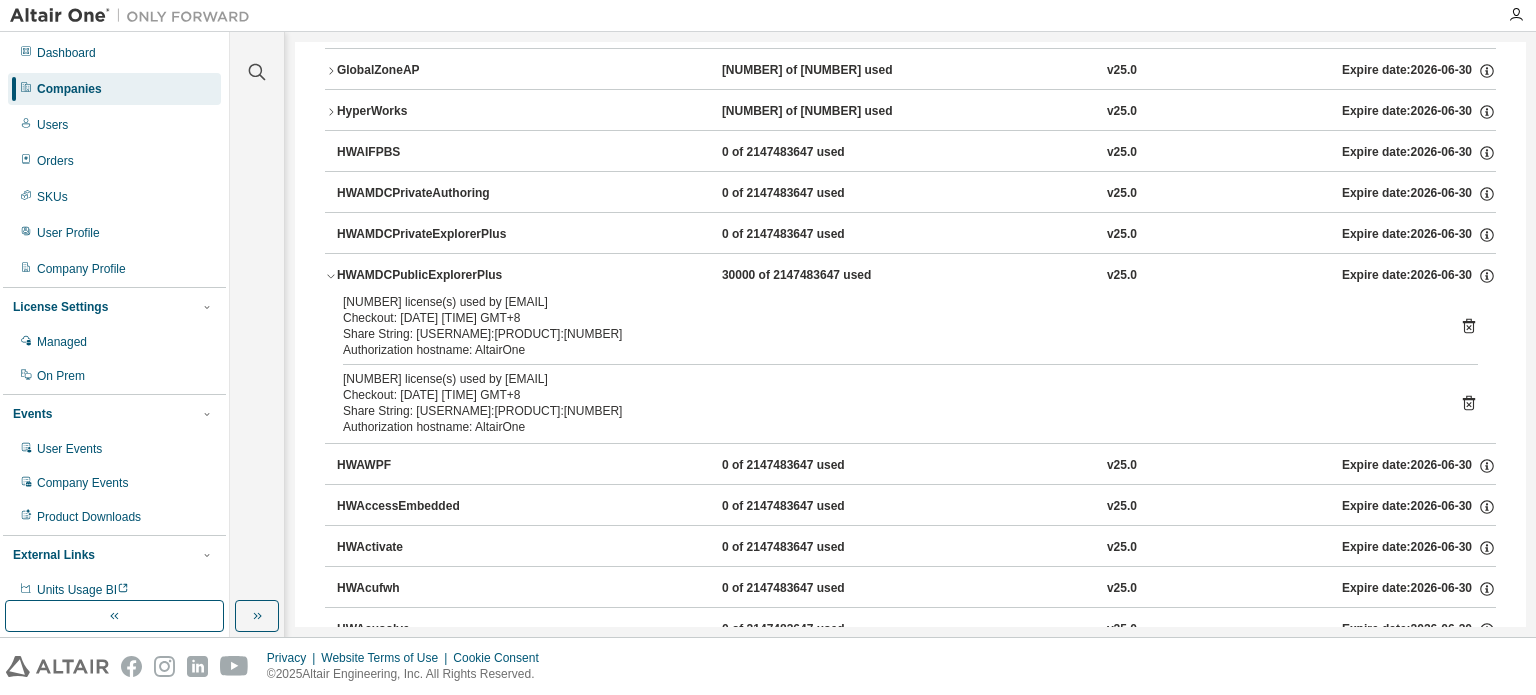 scroll, scrollTop: 100, scrollLeft: 0, axis: vertical 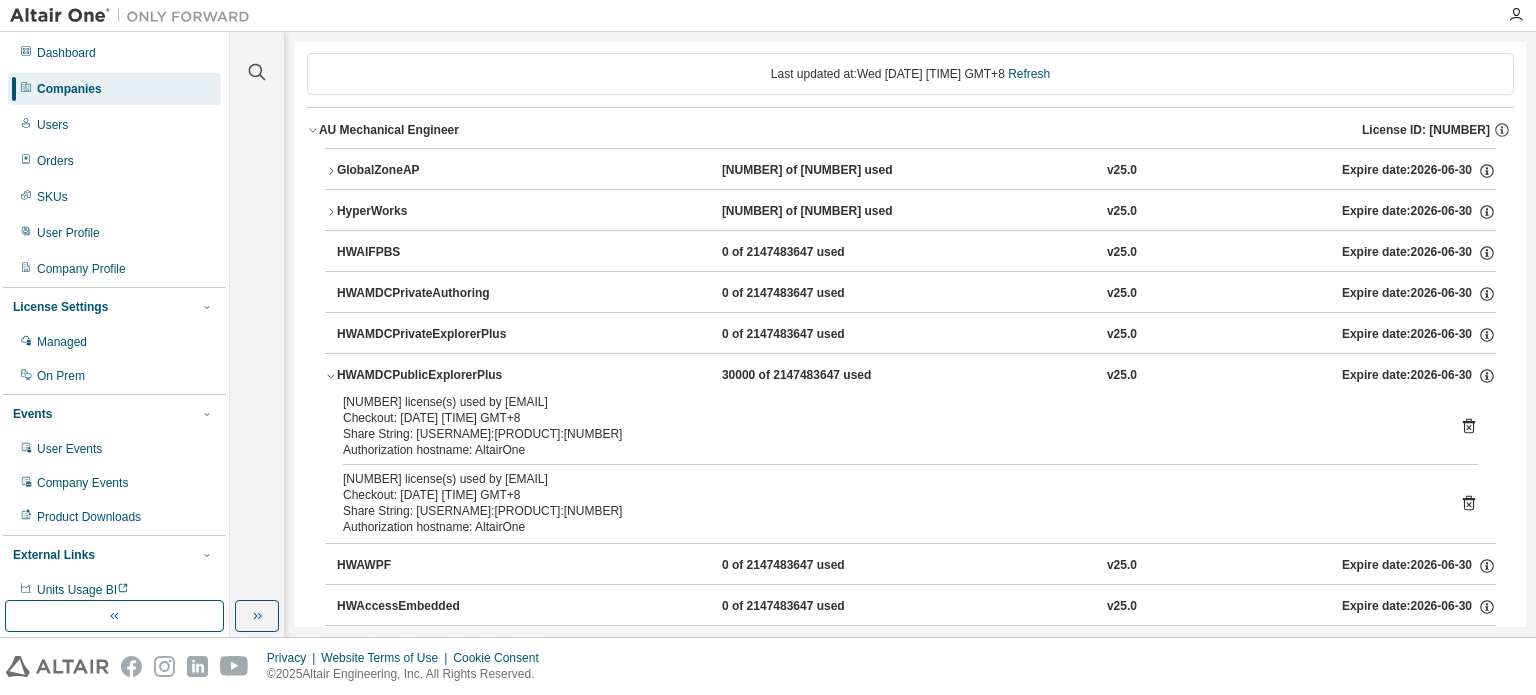 click 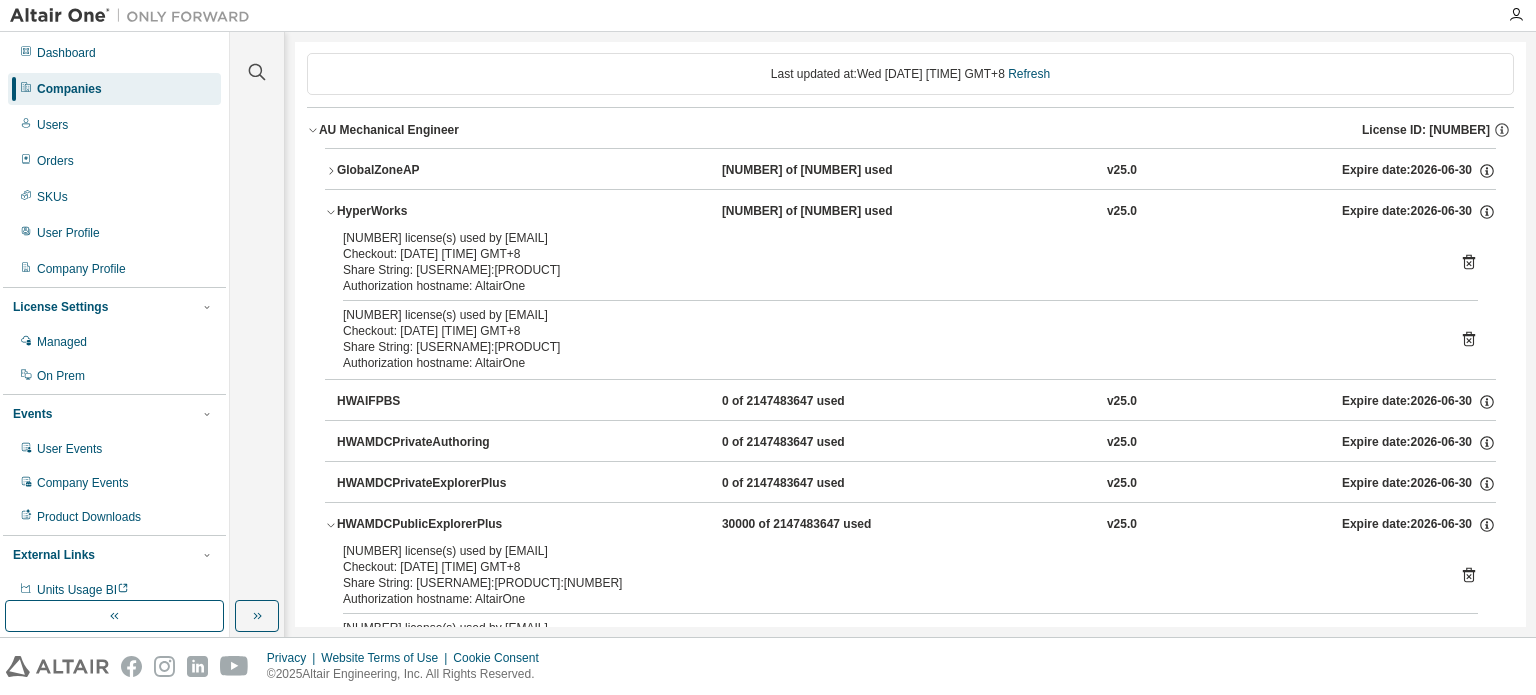 click 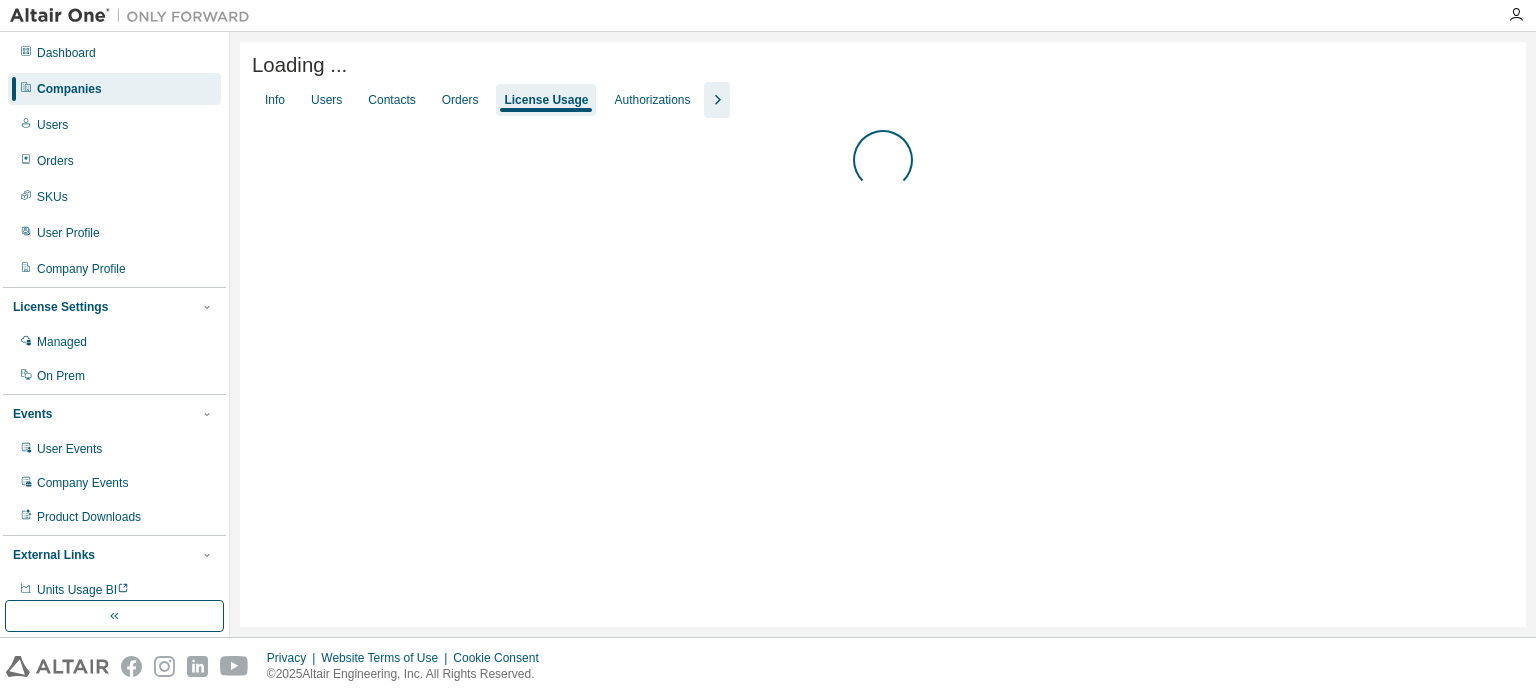 scroll, scrollTop: 0, scrollLeft: 0, axis: both 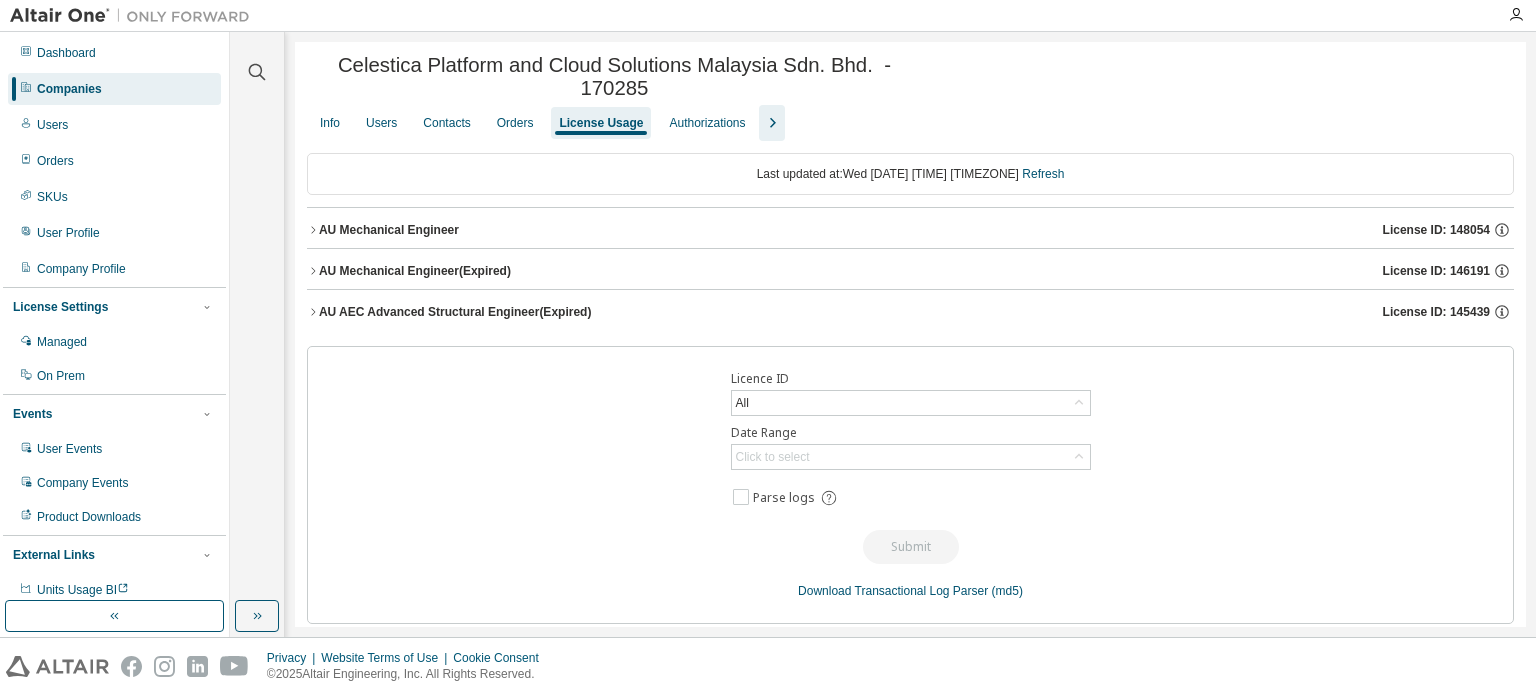 click on "AU Mechanical Engineer" at bounding box center (389, 230) 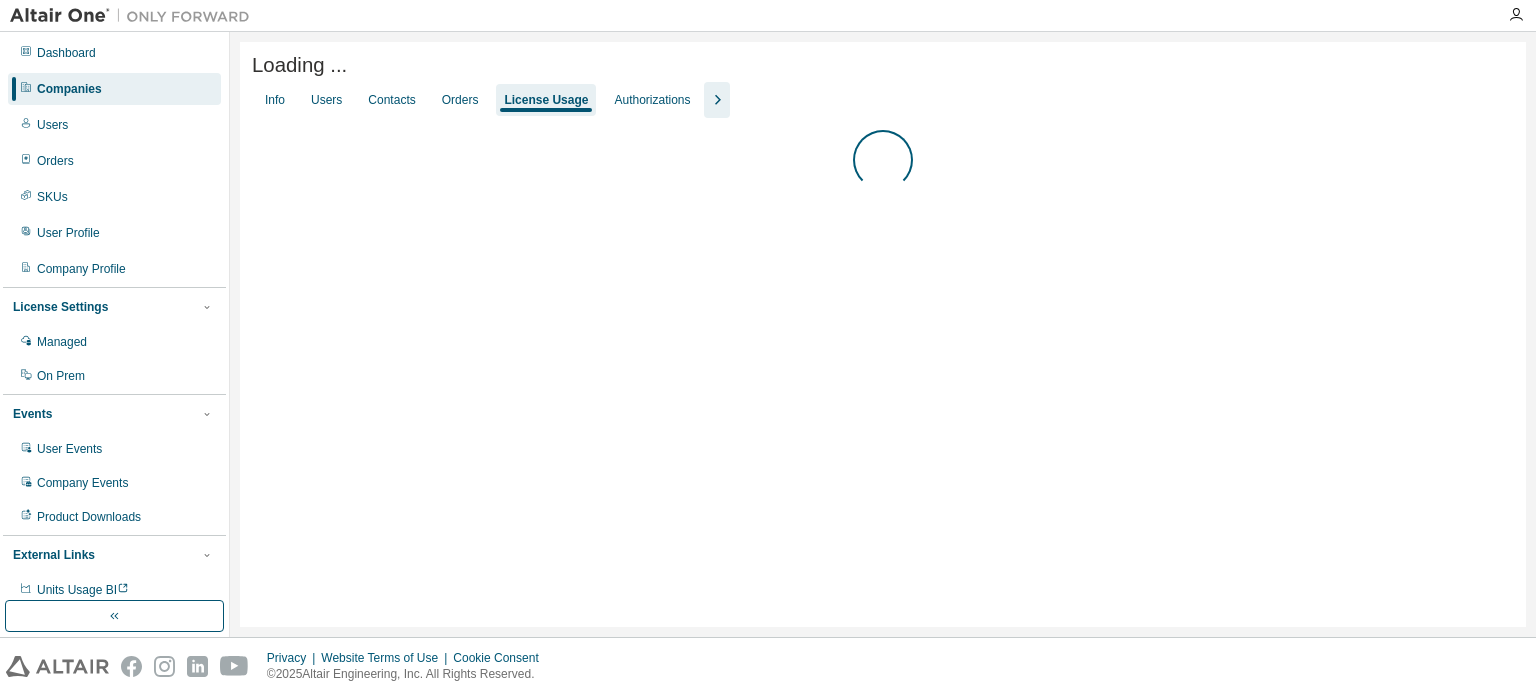 scroll, scrollTop: 0, scrollLeft: 0, axis: both 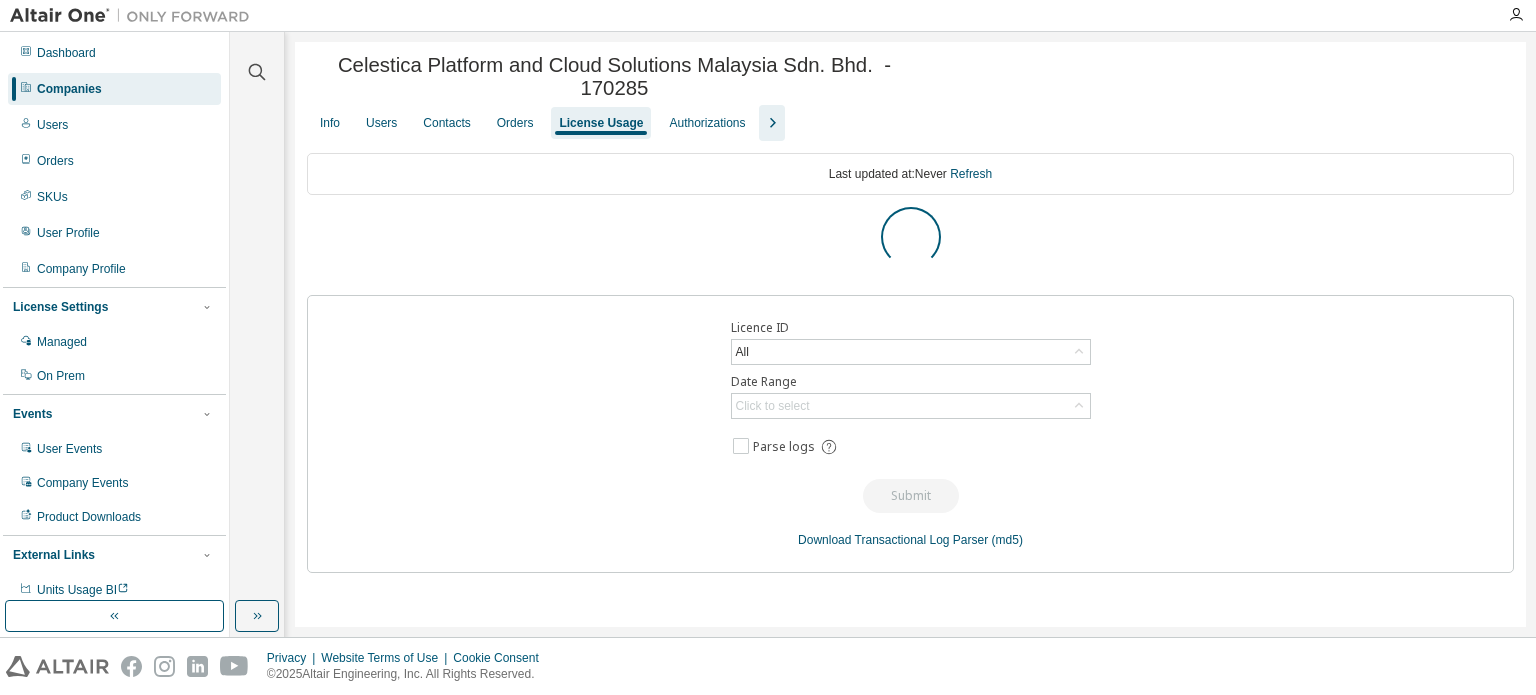 click on "License Usage" at bounding box center (601, 123) 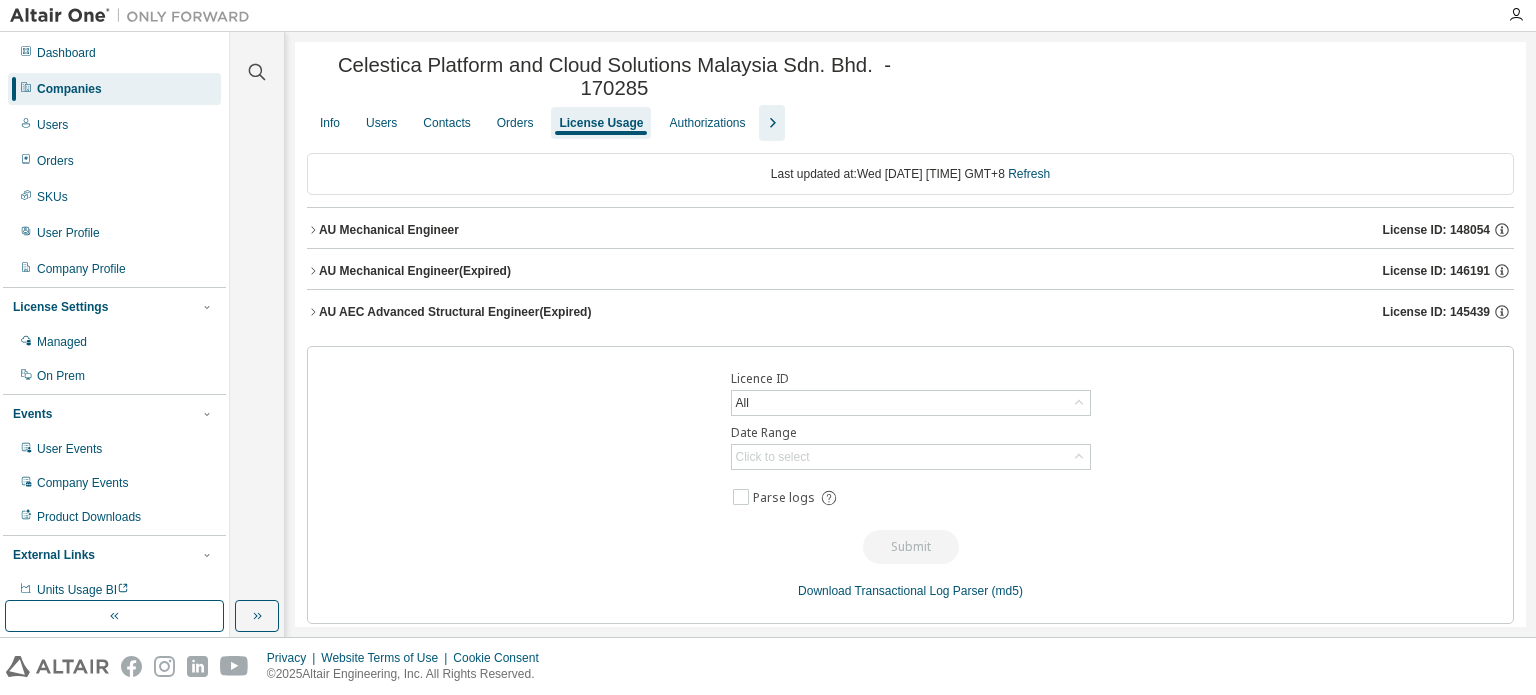 click 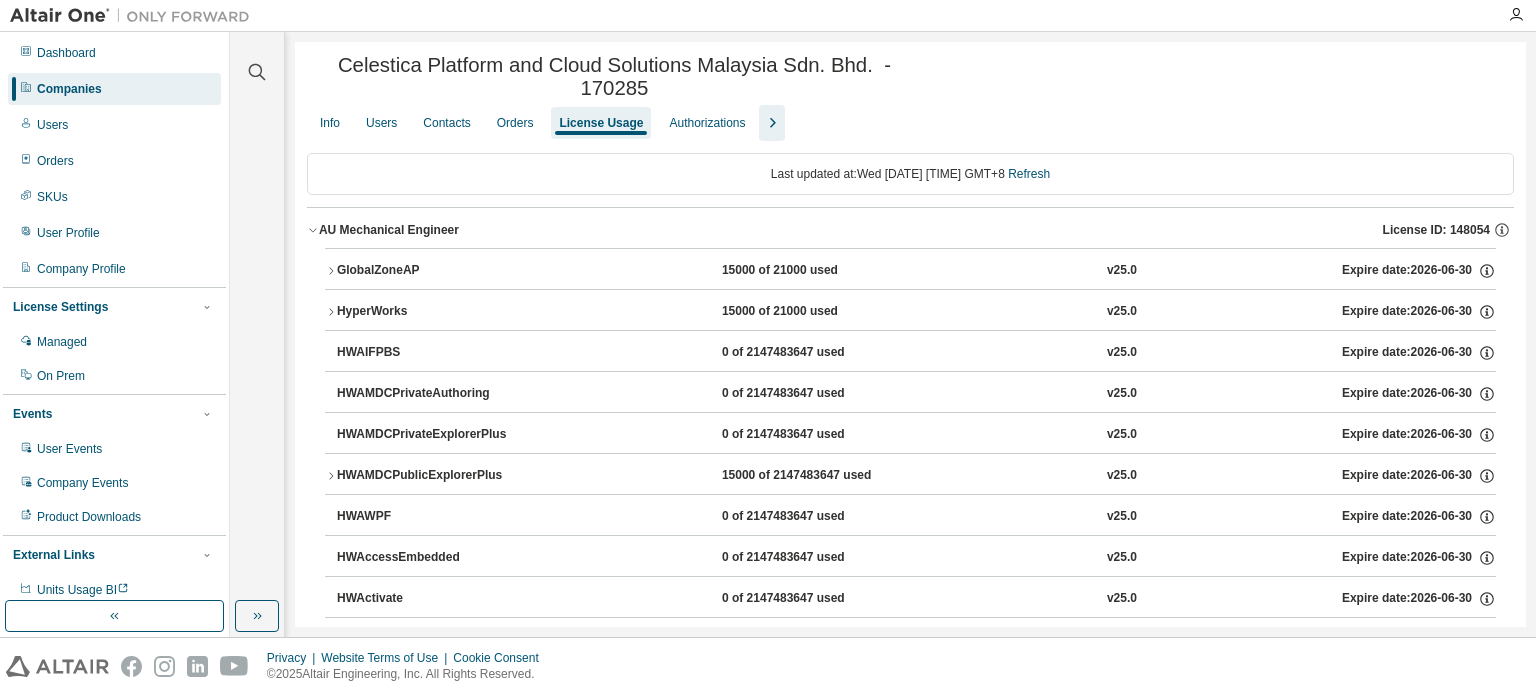 click on "GlobalZoneAP 15000 of 21000 used v25.0 Expire date:  2026-06-30 HyperWorks 15000 of 21000 used v25.0 Expire date:  2026-06-30 HWAIFPBS 0 of 2147483647 used v25.0 Expire date:  2026-06-30 HWAMDCPrivateAuthoring 0 of 2147483647 used v25.0 Expire date:  2026-06-30 HWAMDCPrivateExplorerPlus 0 of 2147483647 used v25.0 Expire date:  2026-06-30 HWAMDCPublicExplorerPlus 15000 of 2147483647 used v25.0 Expire date:  2026-06-30 HWAWPF 0 of 2147483647 used v25.0 Expire date:  2026-06-30 HWAccessEmbedded 0 of 2147483647 used v25.0 Expire date:  2026-06-30 HWActivate 0 of 2147483647 used v25.0 Expire date:  2026-06-30 HWAcufwh 0 of 2147483647 used v25.0 Expire date:  2026-06-30 HWAcusolve 0 of 2147483647 used v25.0 Expire date:  2026-06-30 HWAcutrace 0 of 2147483647 used v25.0 Expire date:  2026-06-30 HWAcuview 0 of 2147483647 used v25.0 Expire date:  2026-06-30 HWAltairBushingModel 0 of 2147483647 used v25.0 Expire date:  2026-06-30 HWAltairCopilotHyperWorks 0 of 2147483647 used v25.0 Expire date:  2026-06-30 v25.0 v25.0" at bounding box center (910, 4577) 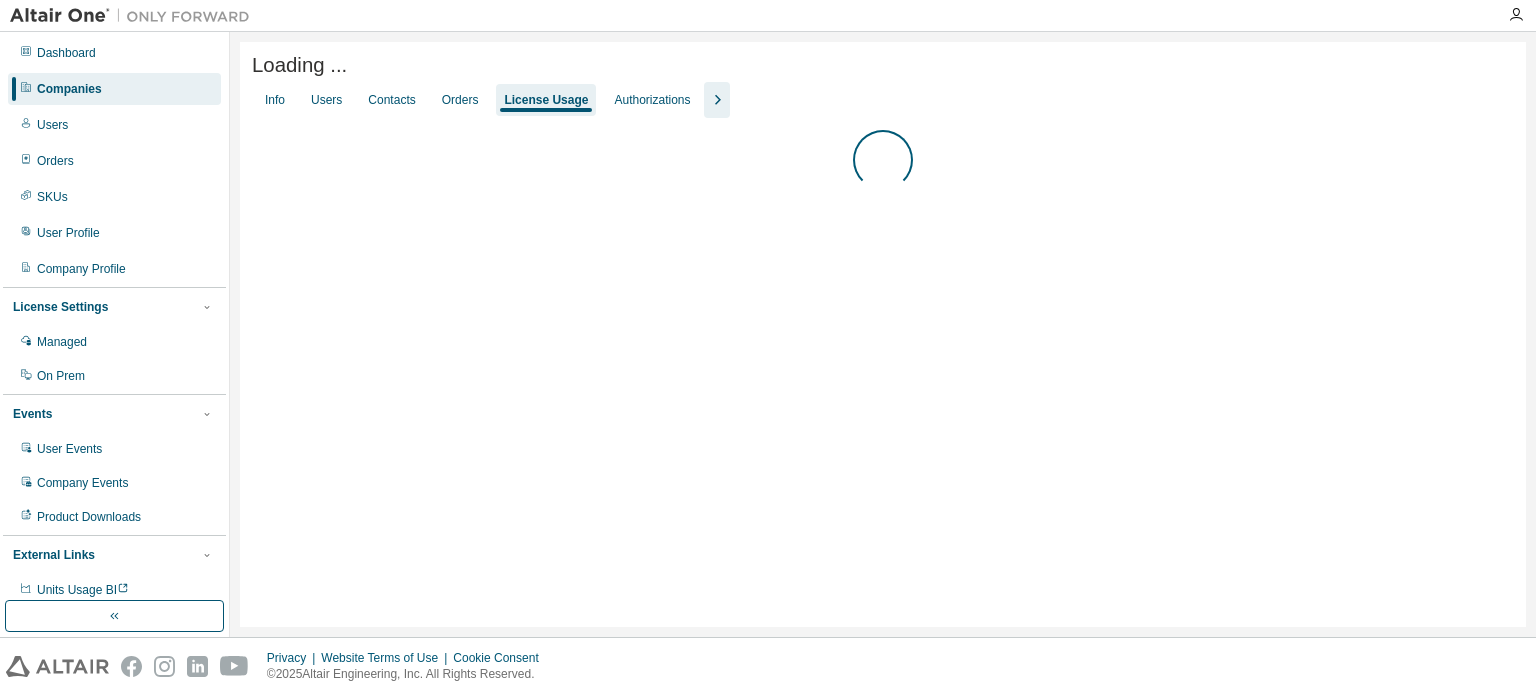 scroll, scrollTop: 0, scrollLeft: 0, axis: both 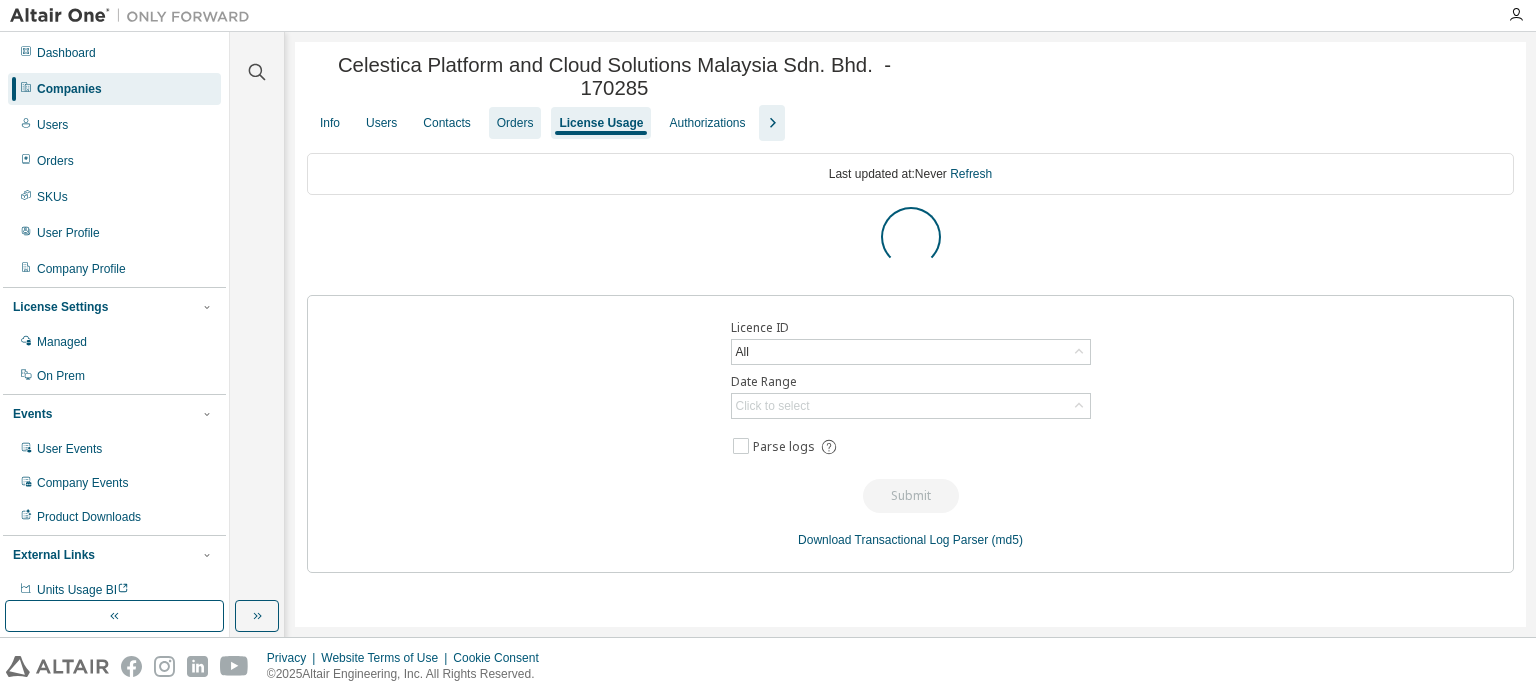 click on "Orders" at bounding box center (515, 123) 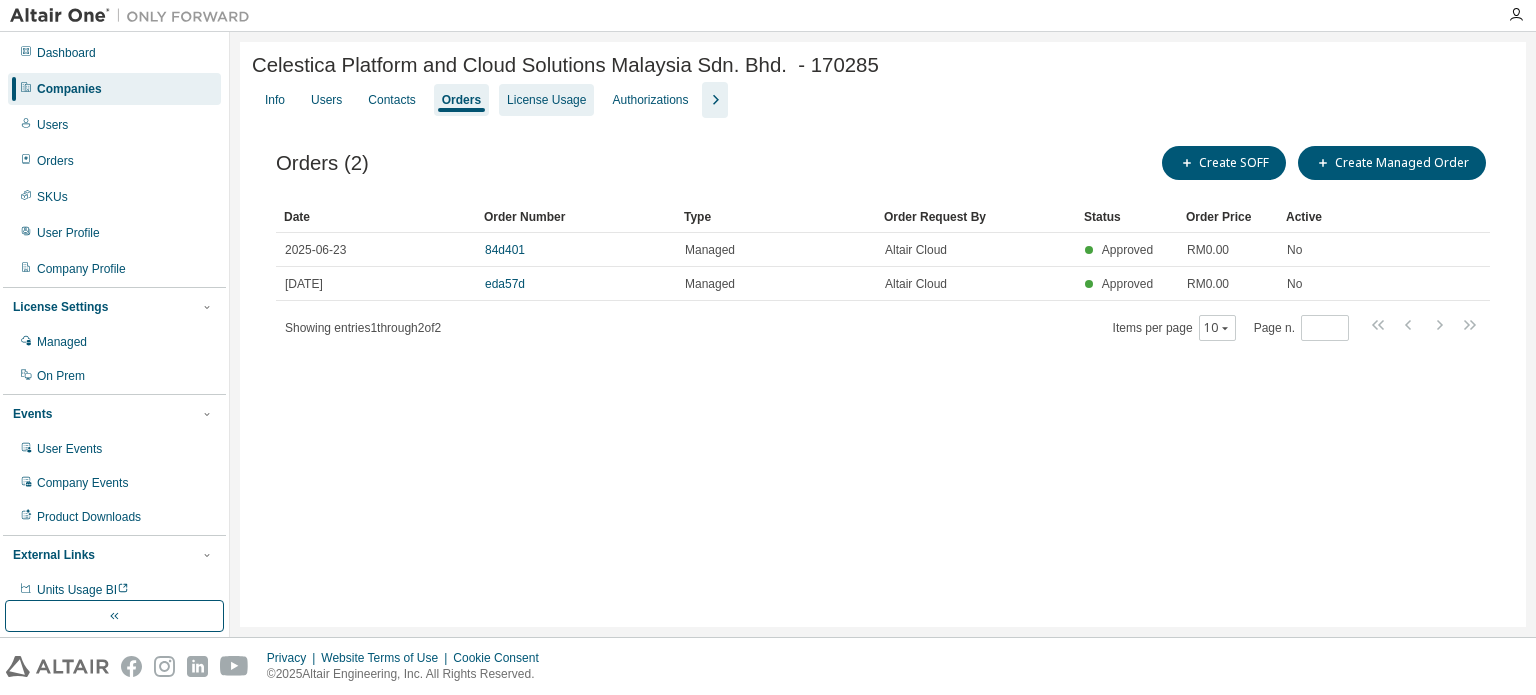 click on "License Usage" at bounding box center (546, 100) 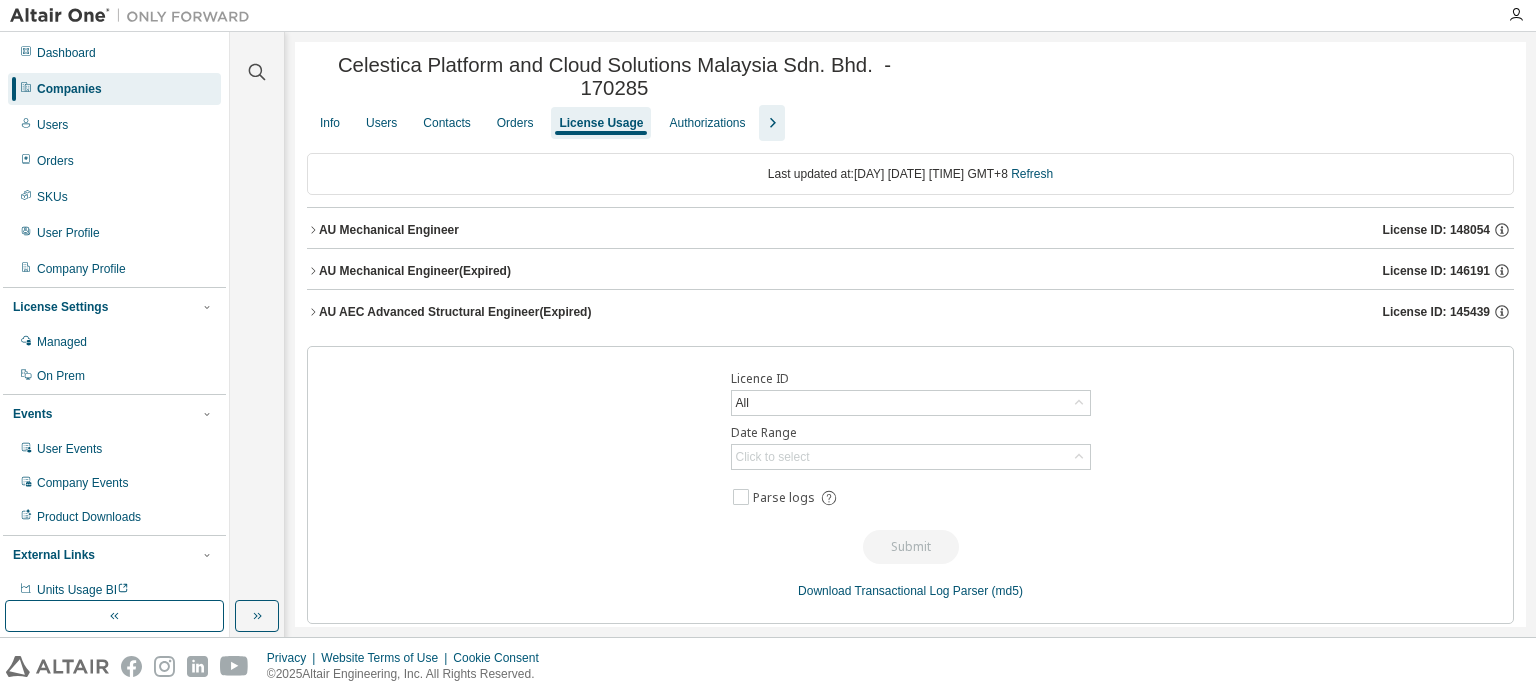 click on "AU Mechanical Engineer License ID: [NUMBER]" at bounding box center [910, 230] 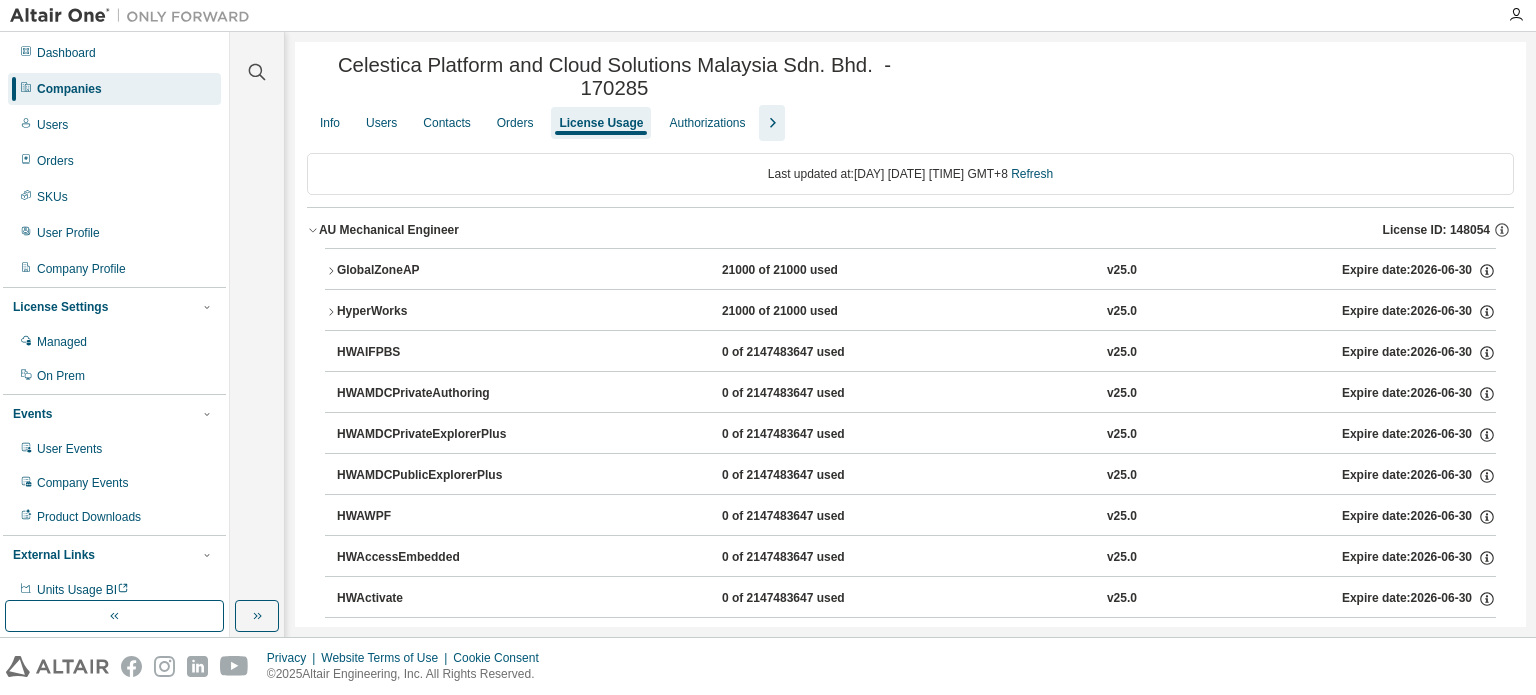 click 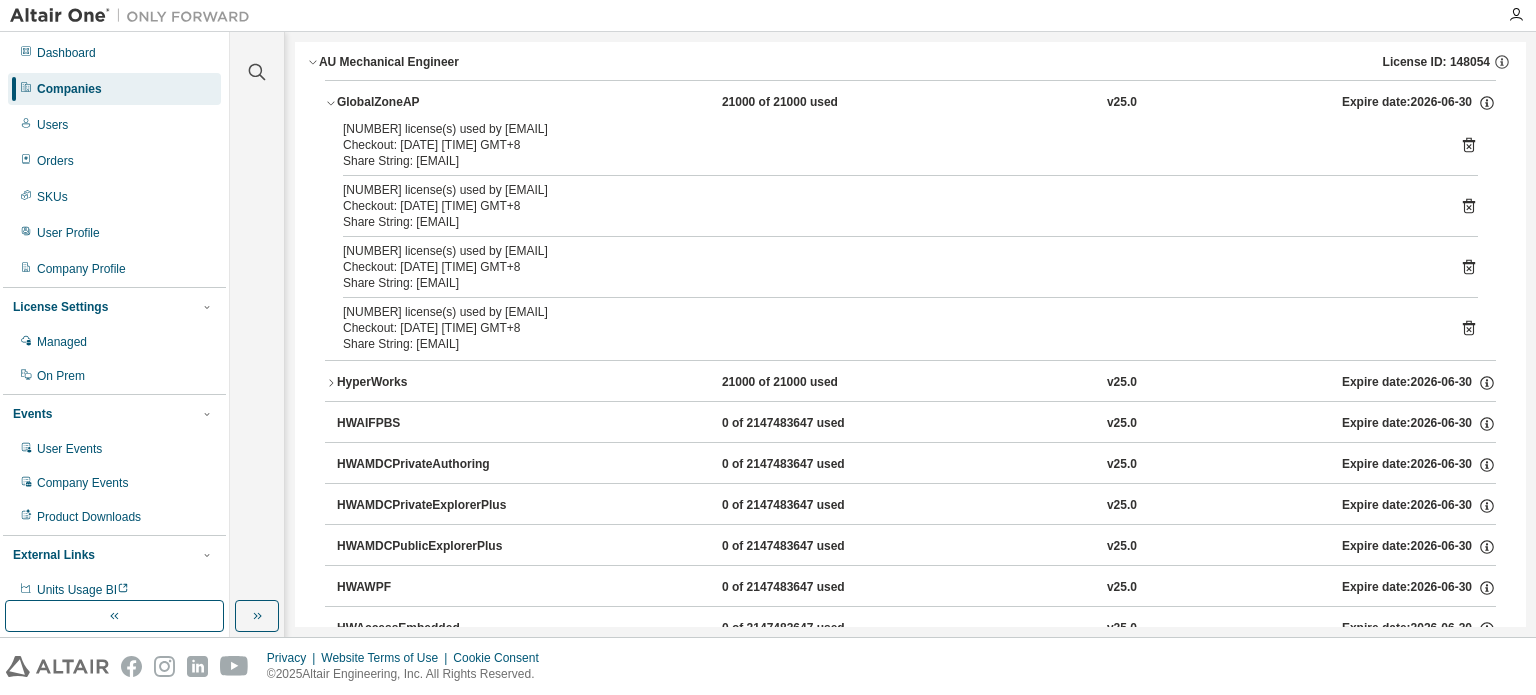 scroll, scrollTop: 200, scrollLeft: 0, axis: vertical 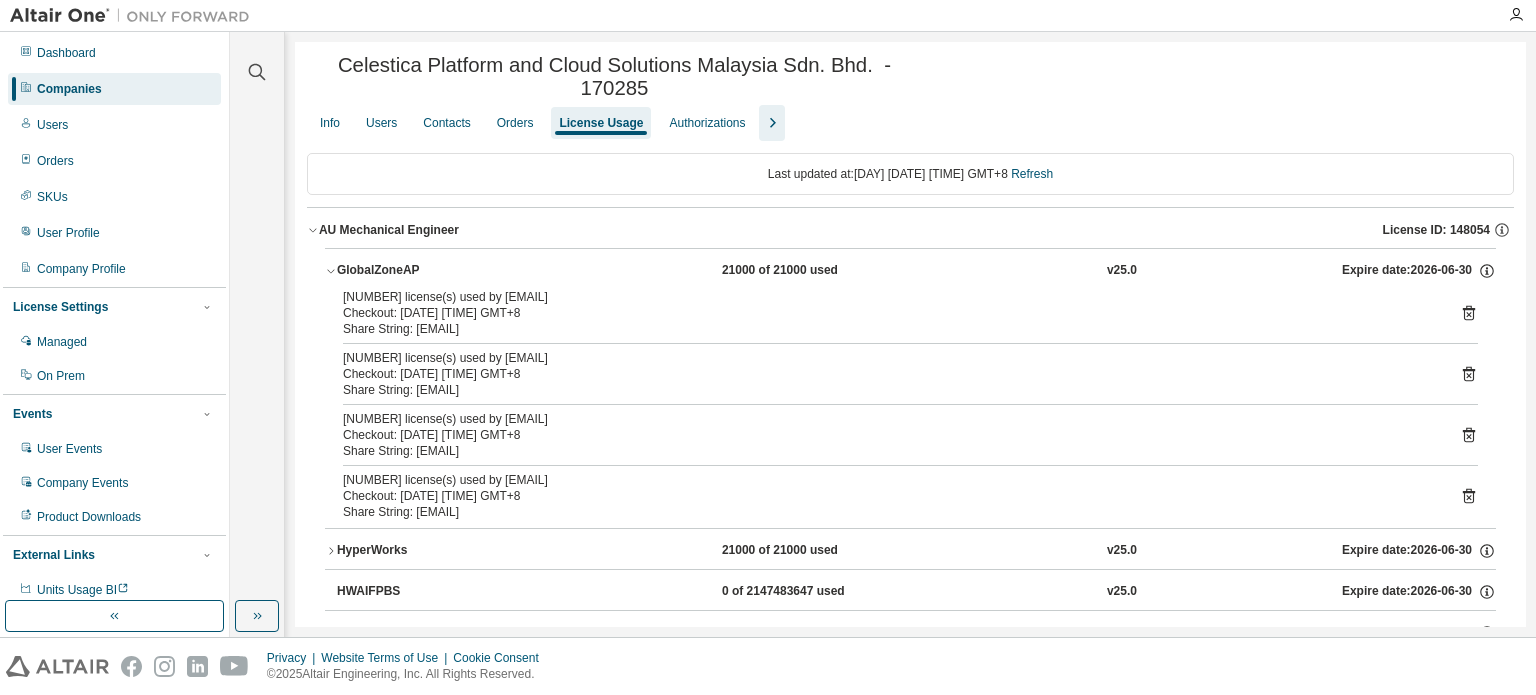 click 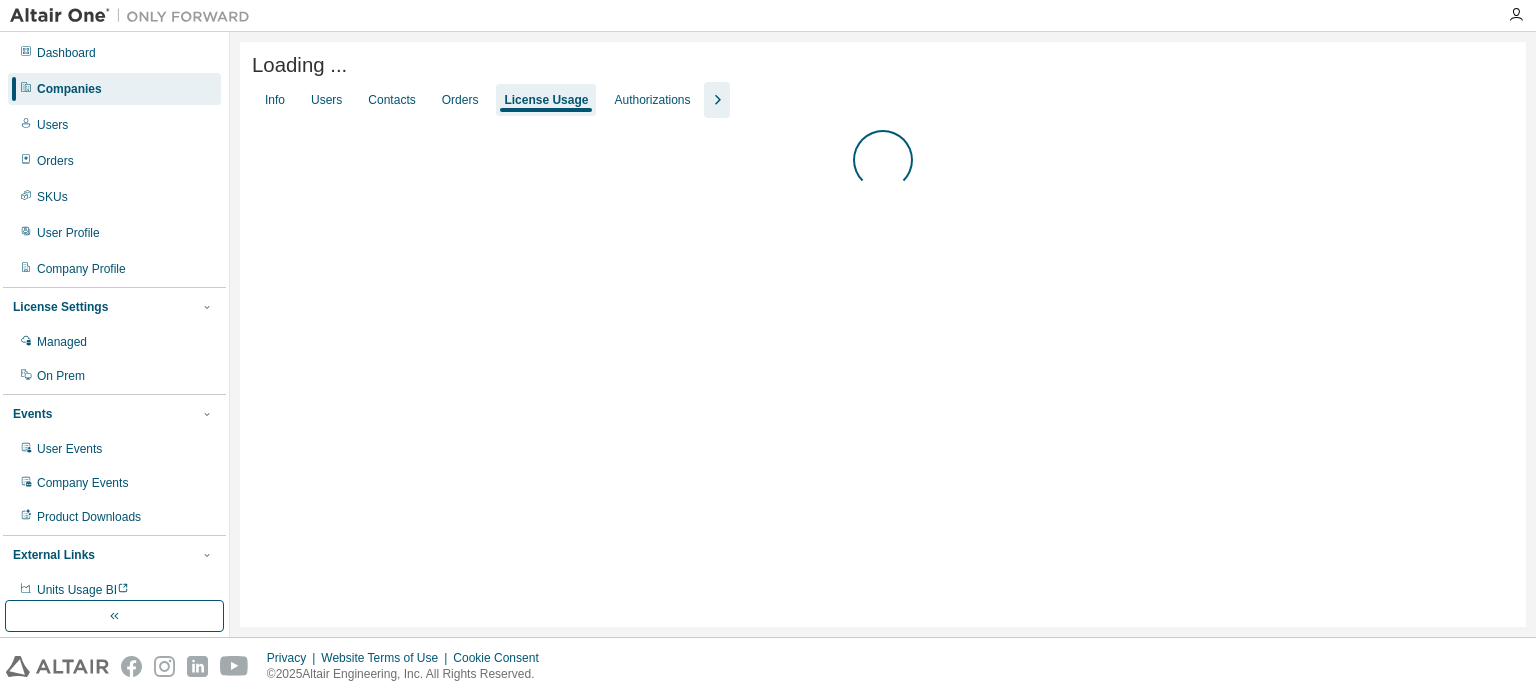 scroll, scrollTop: 0, scrollLeft: 0, axis: both 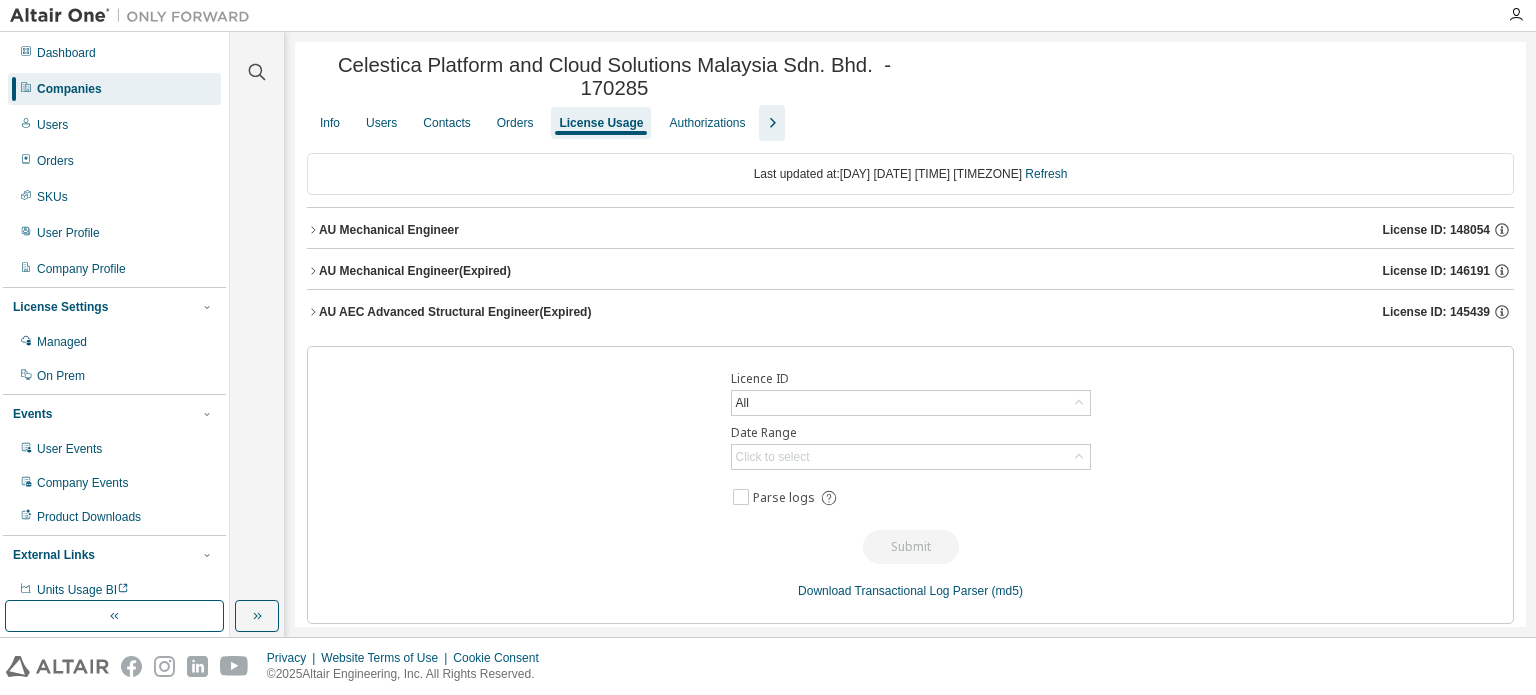 click on "AU Mechanical Engineer License ID: [NUMBER]" at bounding box center (910, 230) 